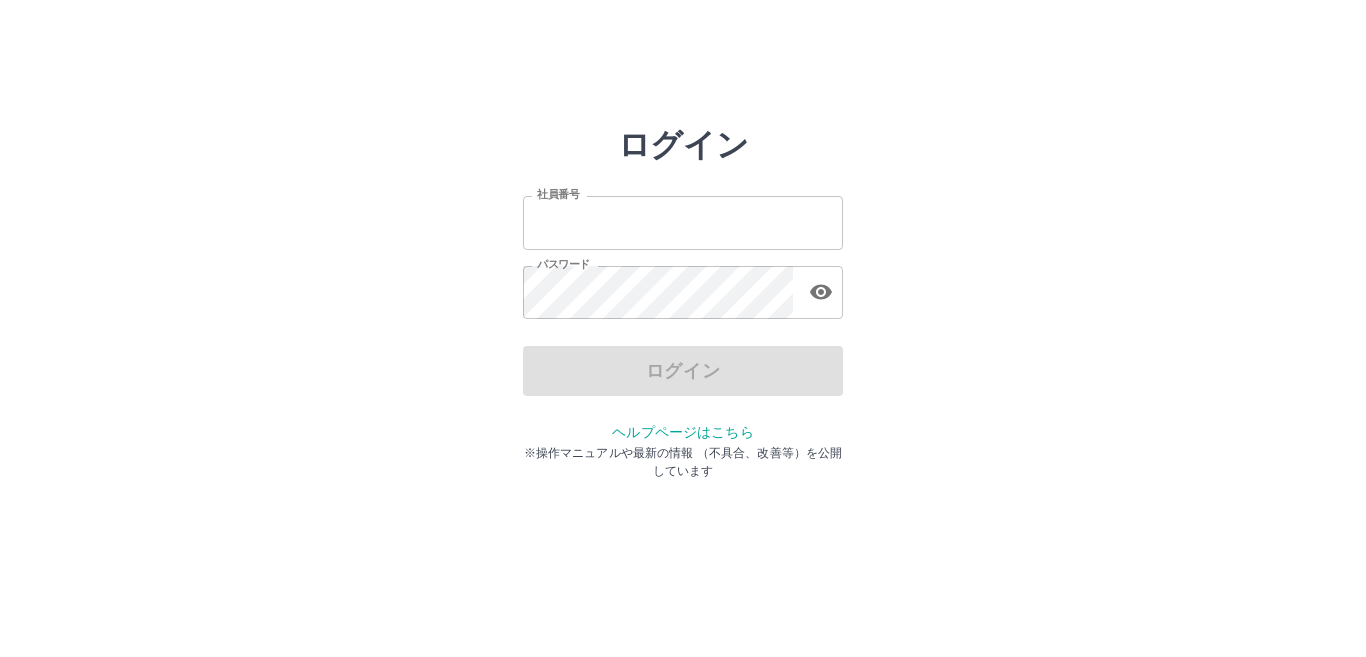 scroll, scrollTop: 0, scrollLeft: 0, axis: both 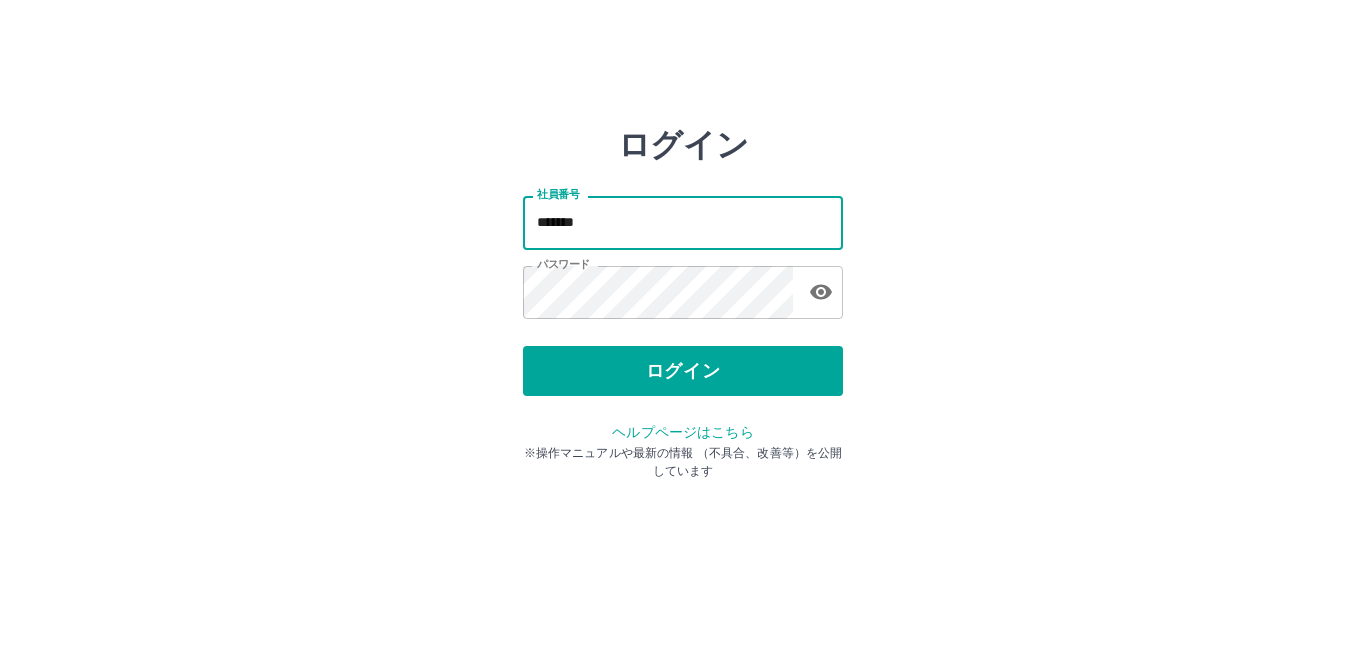 drag, startPoint x: 536, startPoint y: 222, endPoint x: 589, endPoint y: 223, distance: 53.009434 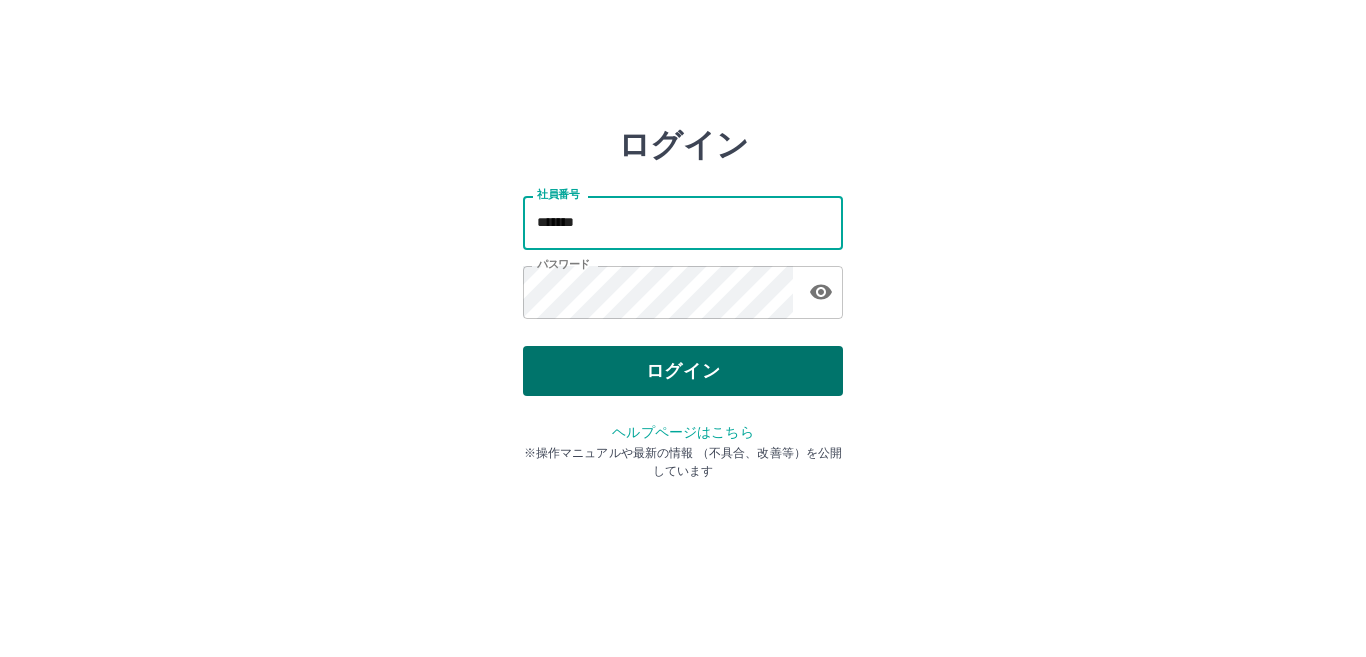 click on "ログイン" at bounding box center (683, 371) 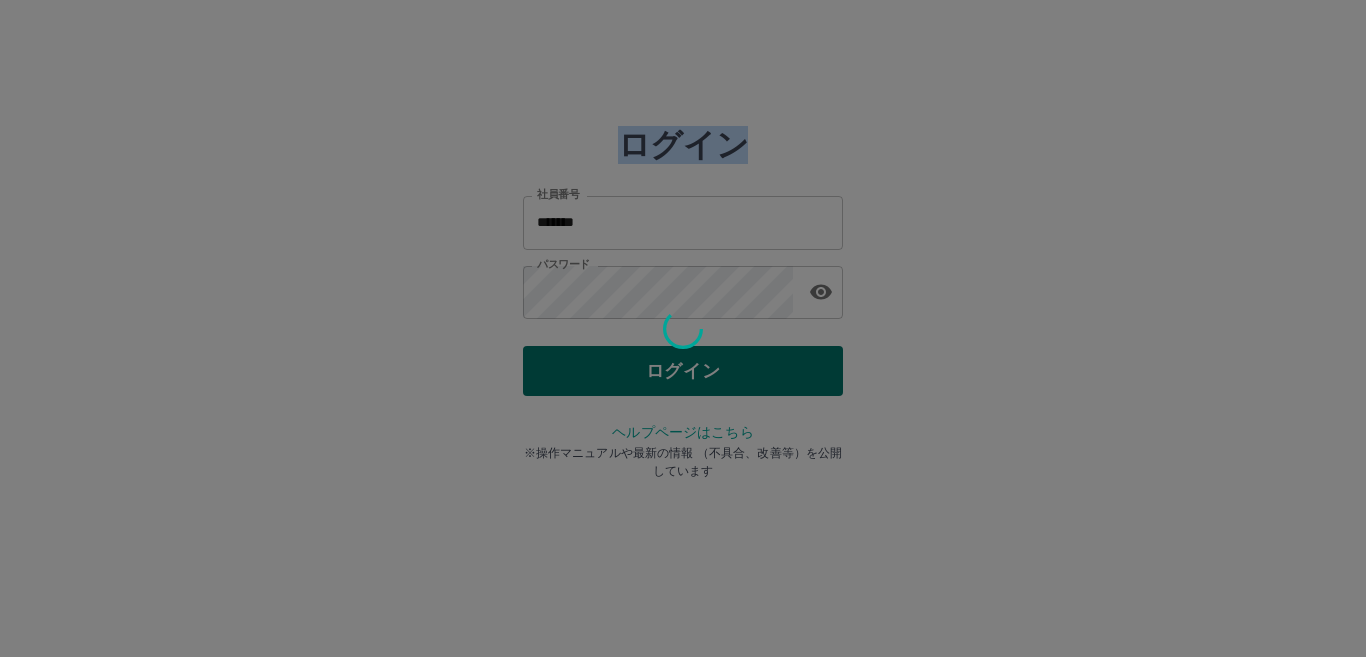 click at bounding box center [683, 328] 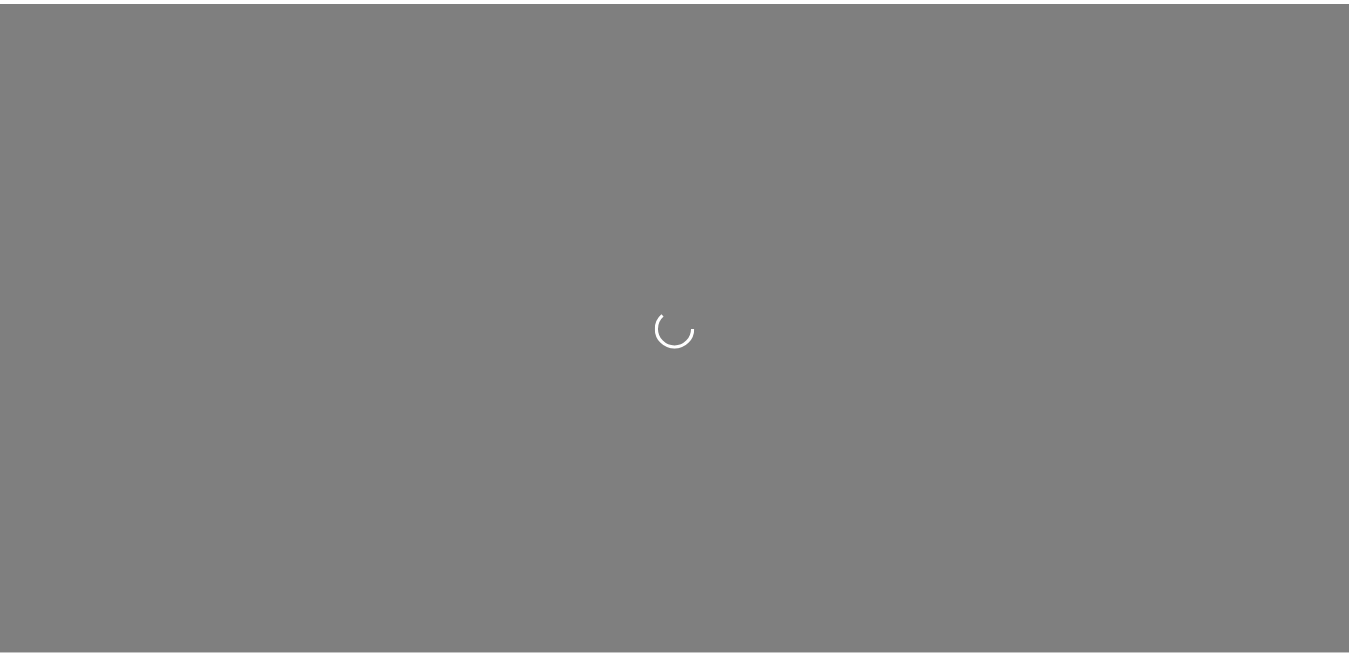 scroll, scrollTop: 0, scrollLeft: 0, axis: both 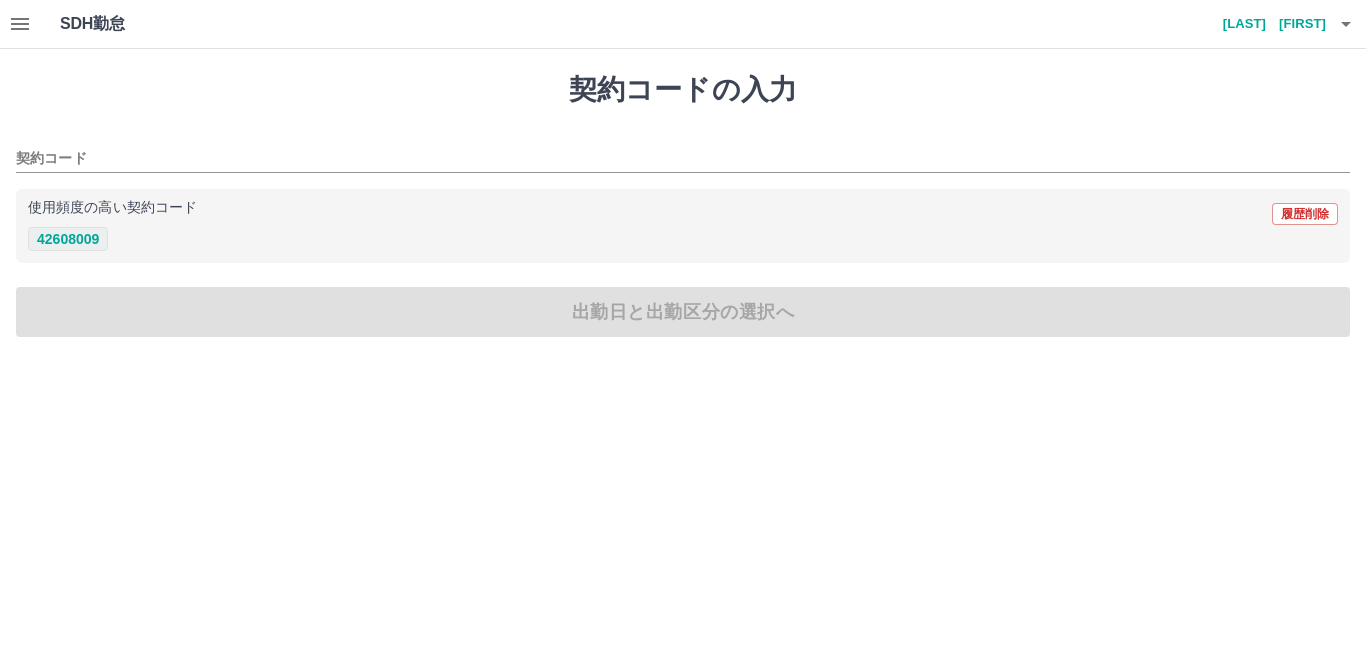 click on "42608009" at bounding box center [68, 239] 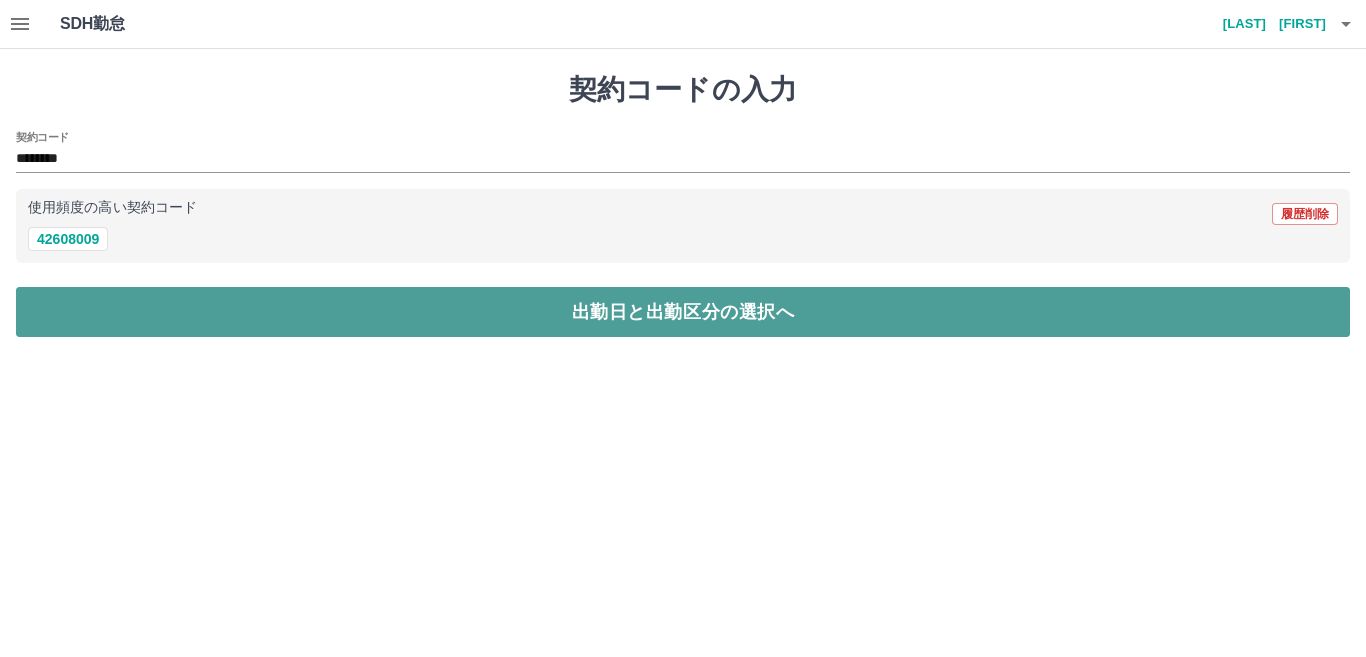 click on "出勤日と出勤区分の選択へ" at bounding box center [683, 312] 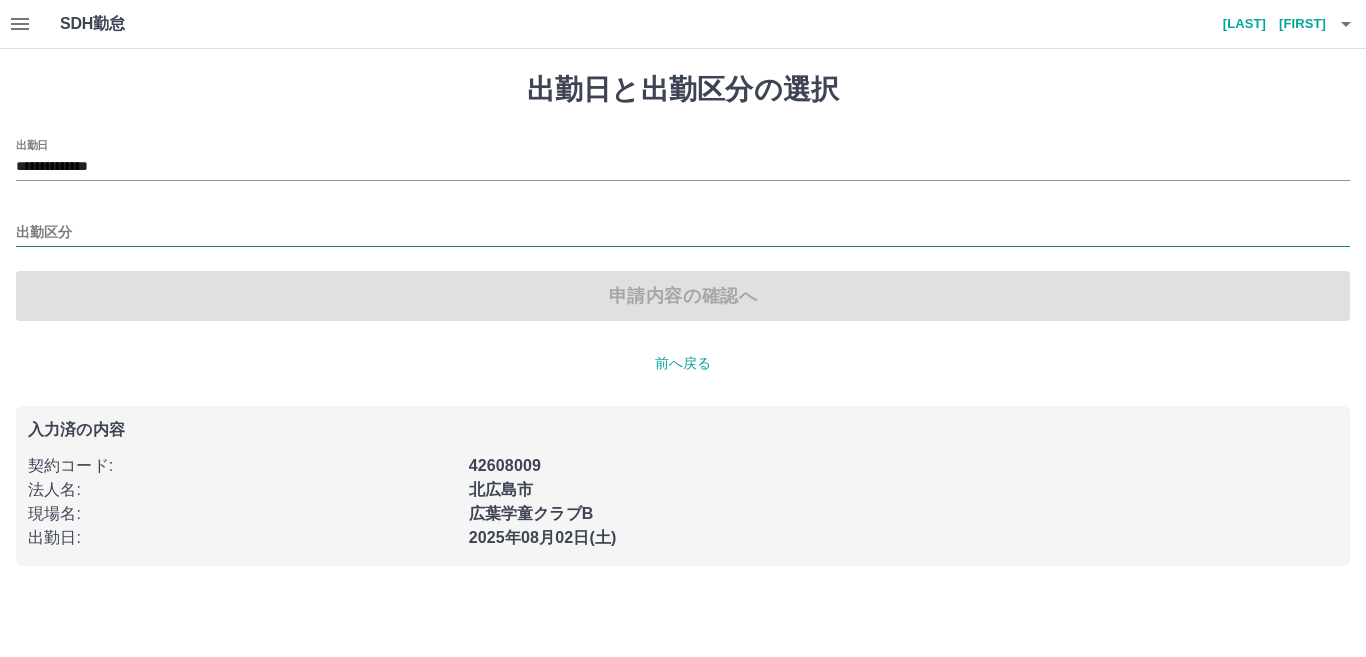 click on "出勤区分" at bounding box center [683, 233] 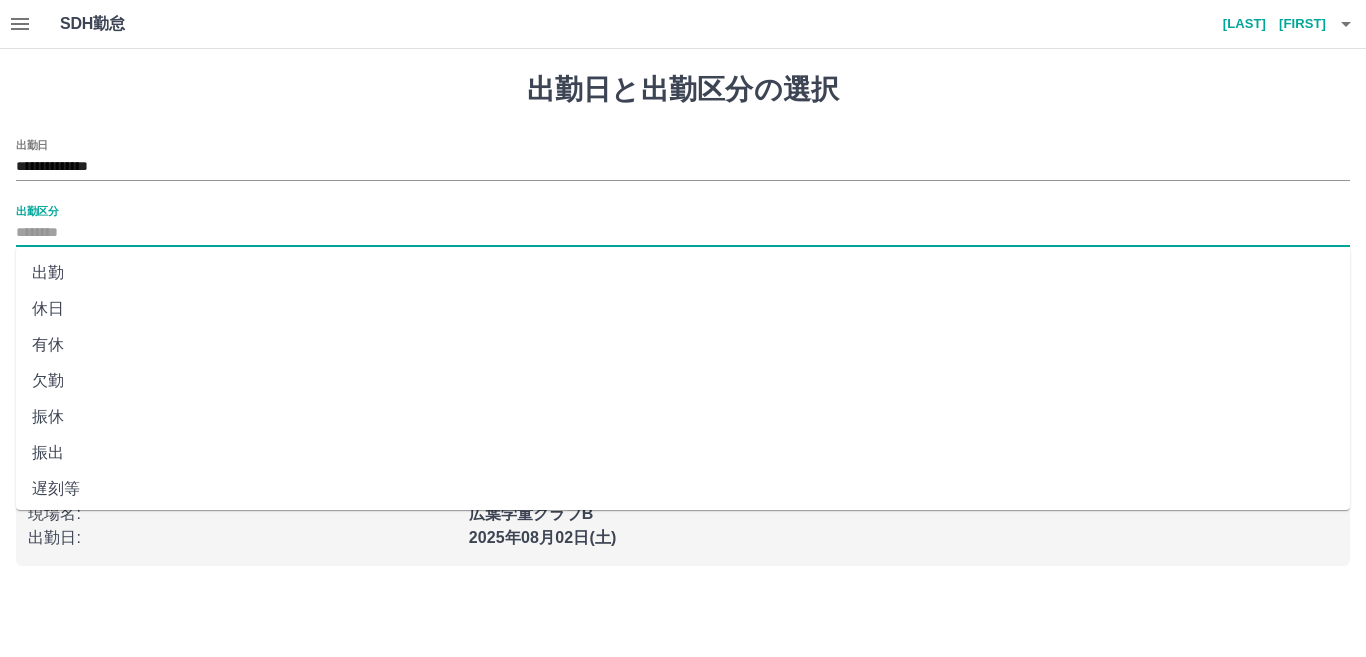click on "出勤" at bounding box center (683, 273) 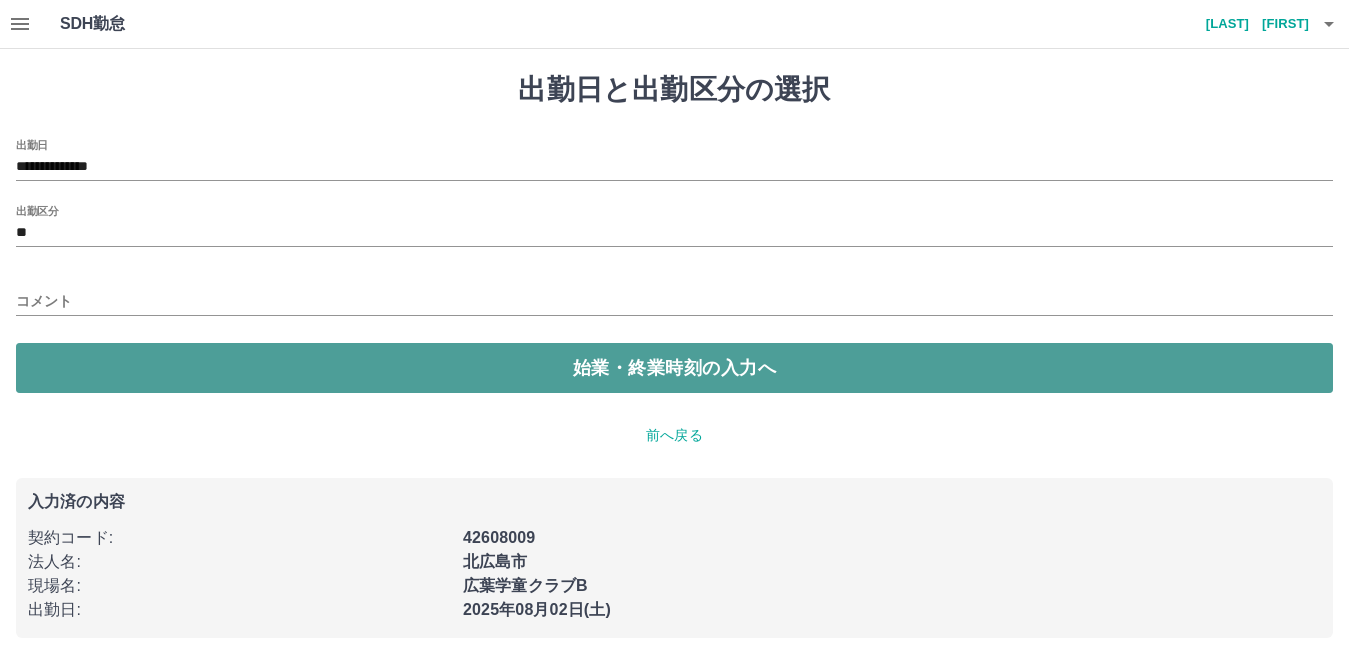 click on "始業・終業時刻の入力へ" at bounding box center (674, 368) 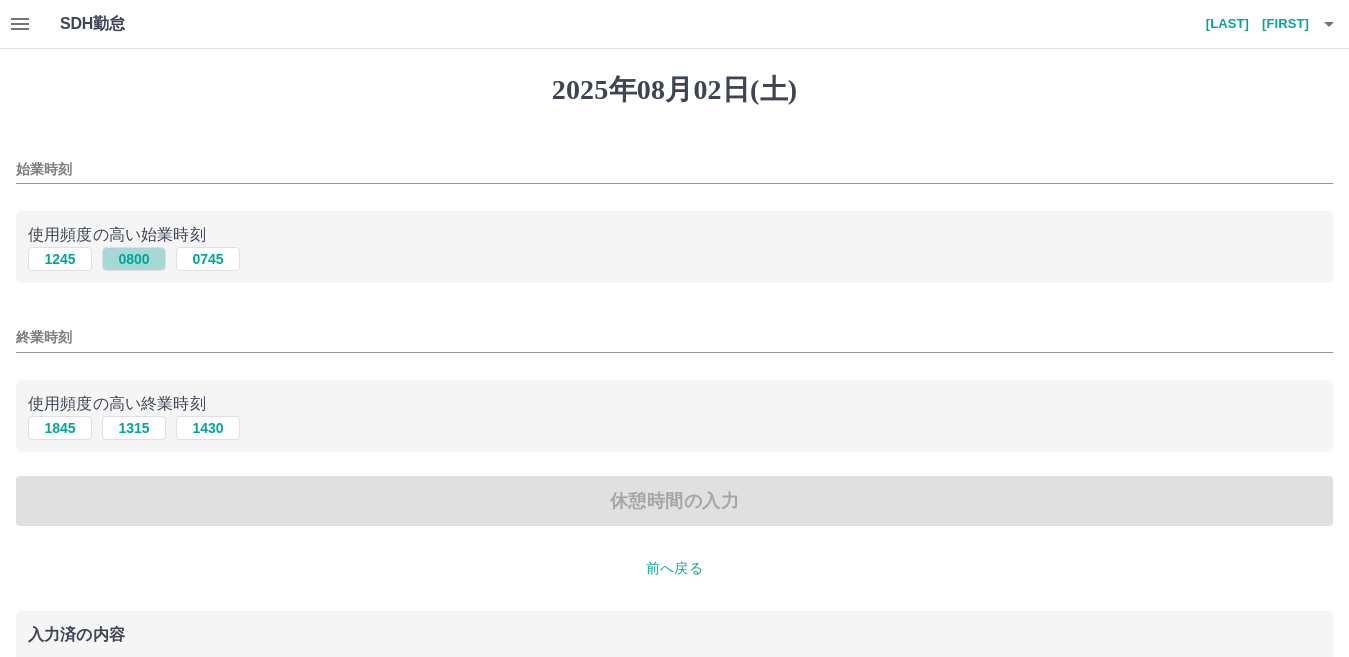 click on "0800" at bounding box center (134, 259) 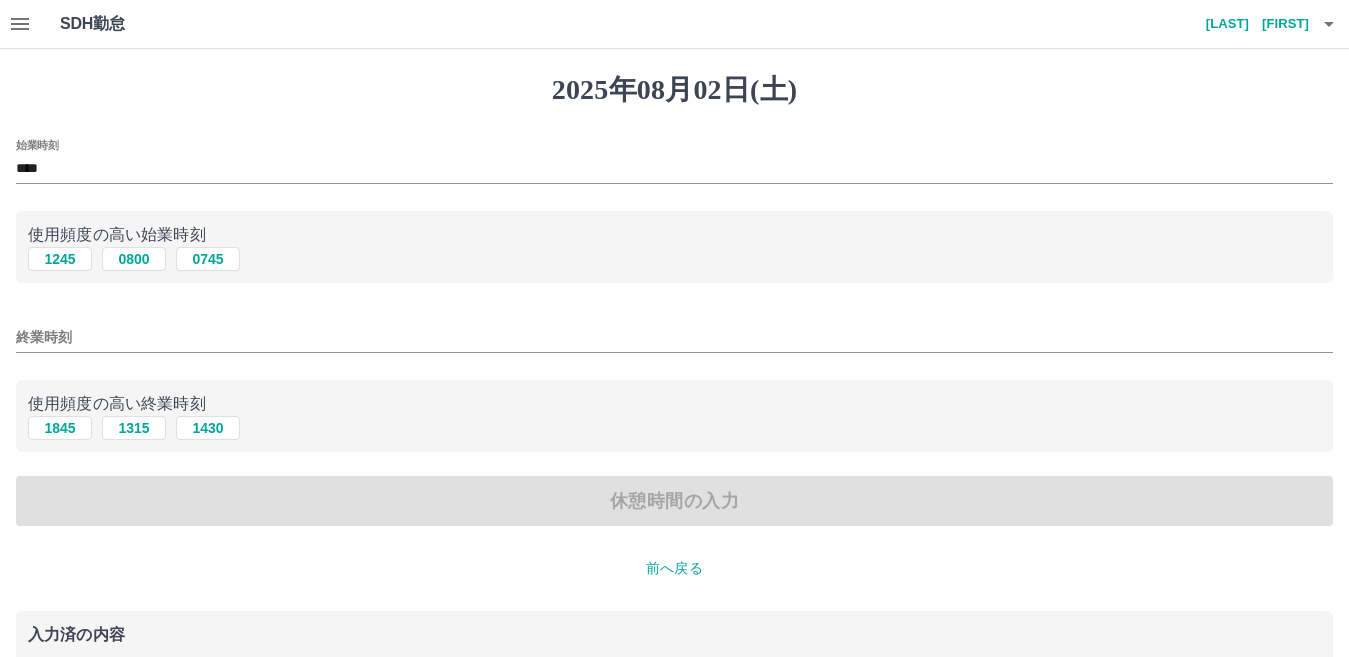 click on "終業時刻" at bounding box center [674, 337] 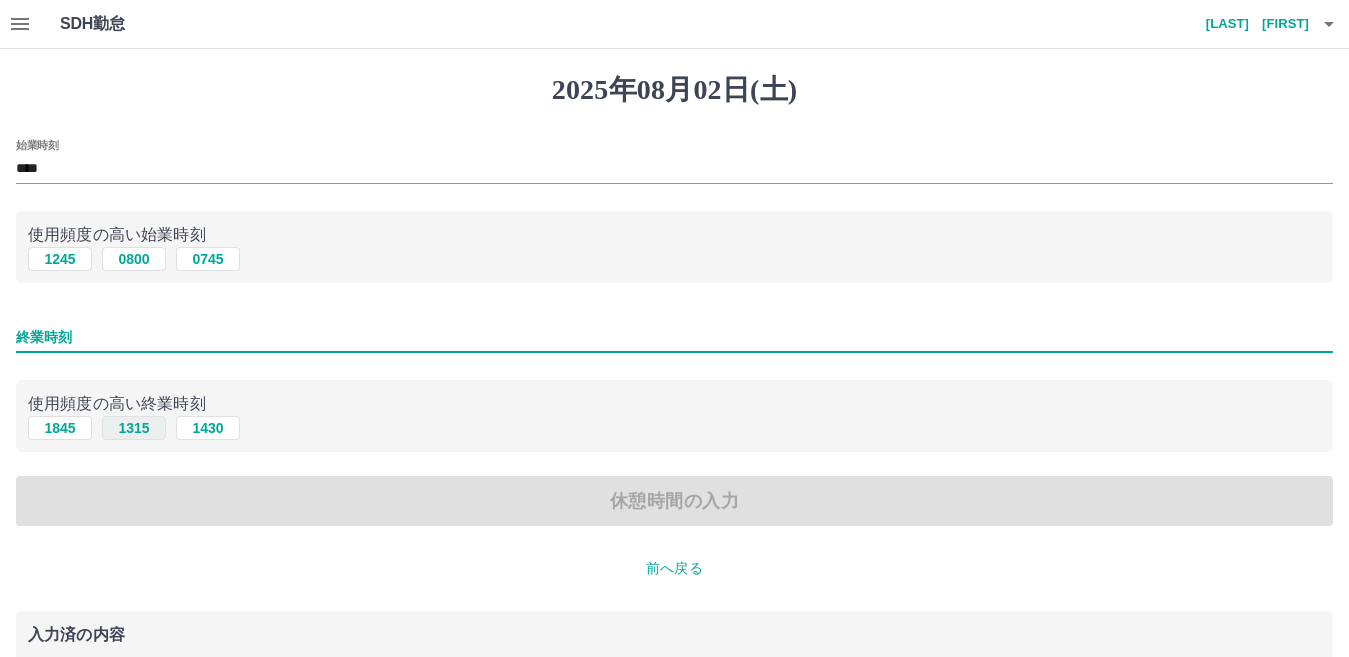 type on "****" 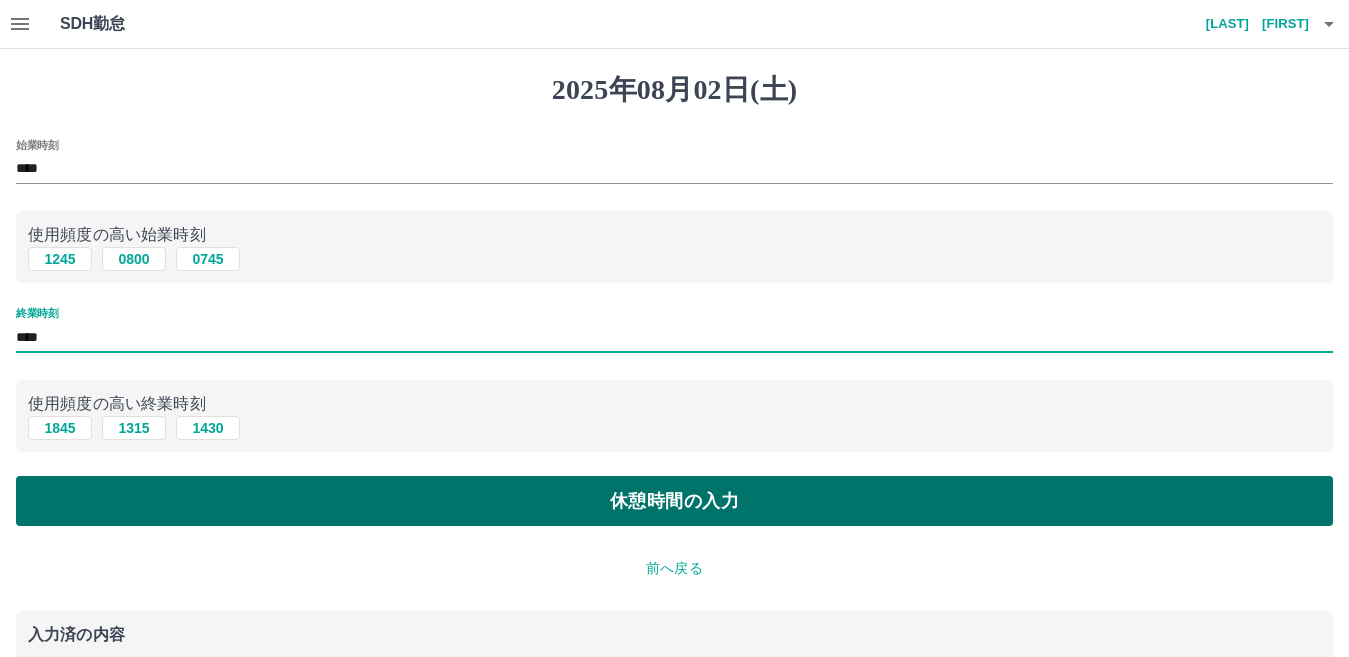 click on "休憩時間の入力" at bounding box center [674, 501] 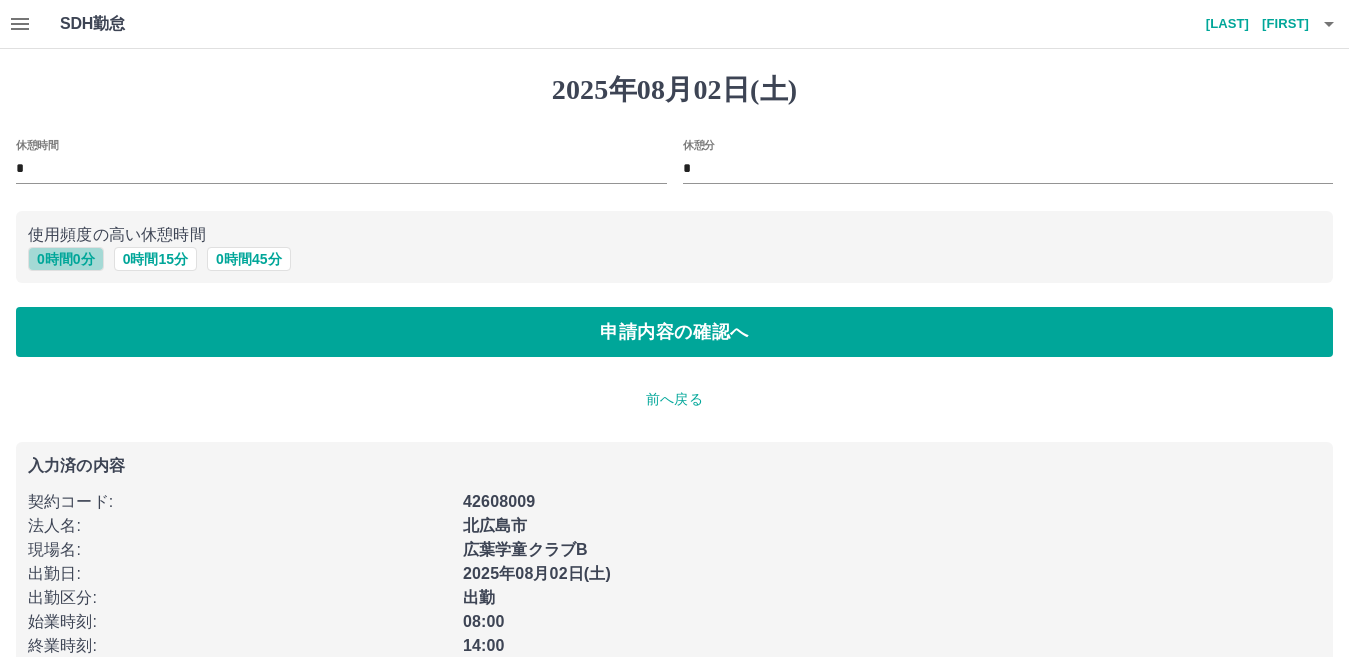 click on "0 時間 0 分" at bounding box center (66, 259) 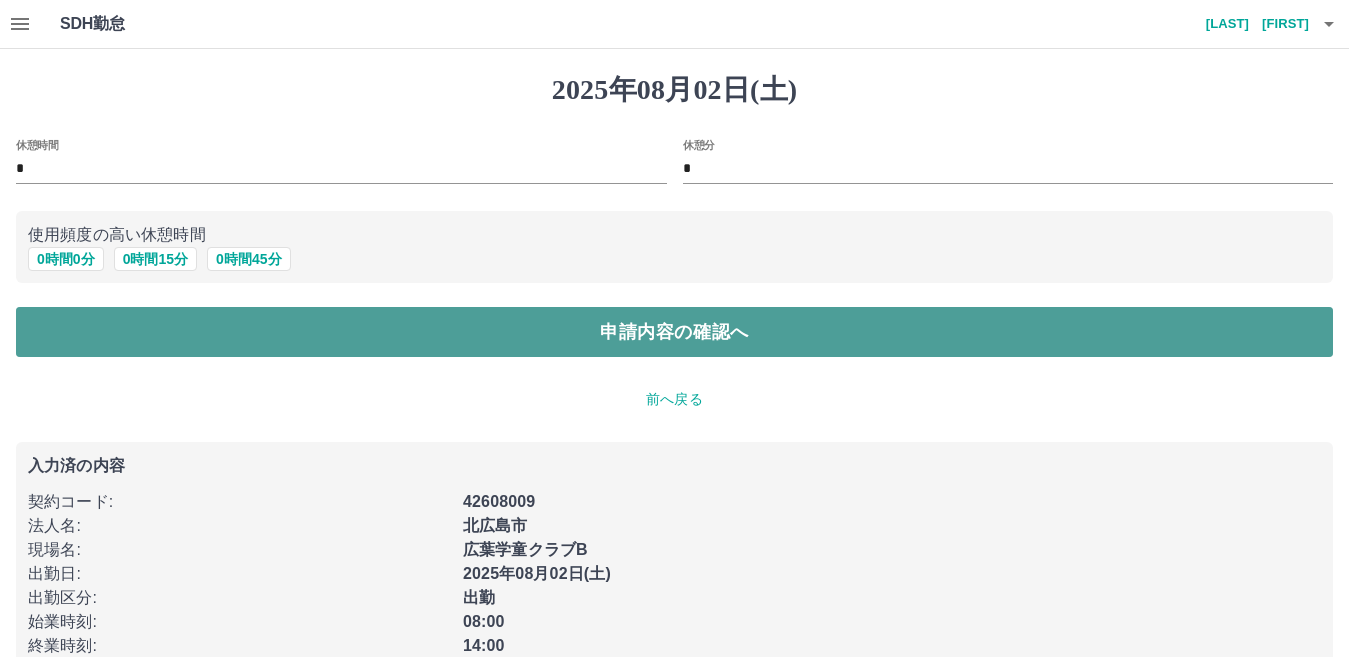 click on "申請内容の確認へ" at bounding box center [674, 332] 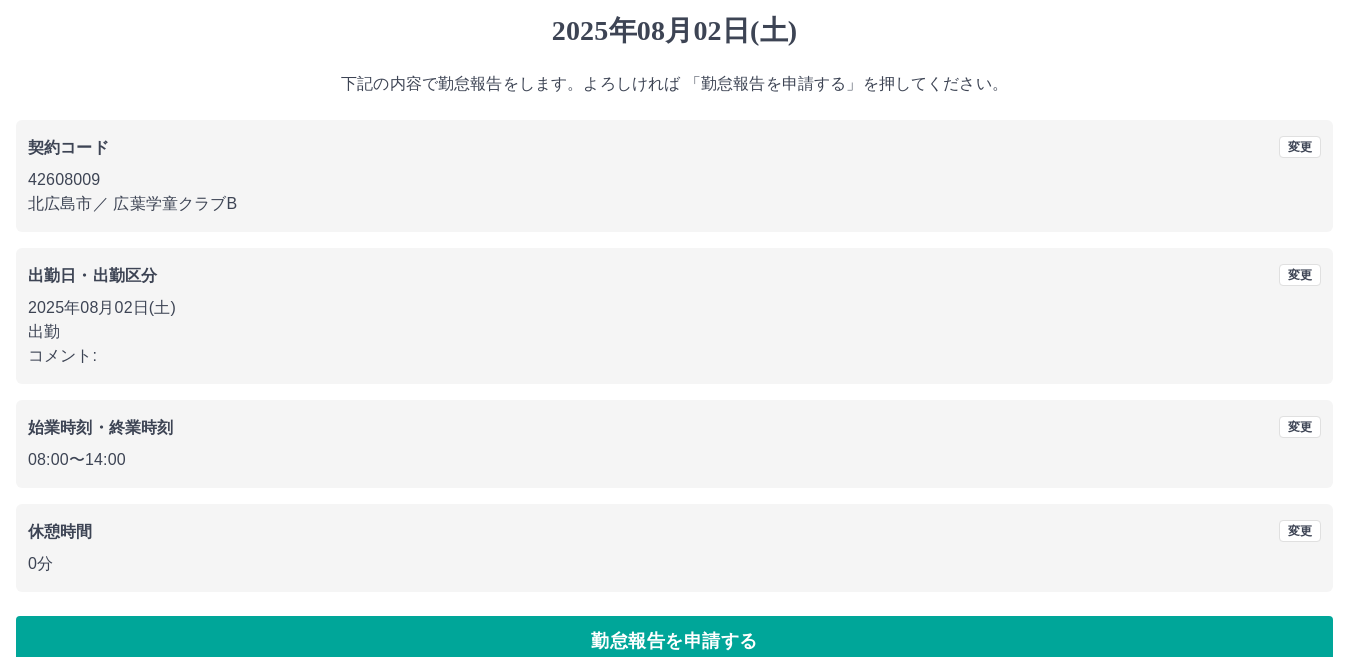 scroll, scrollTop: 92, scrollLeft: 0, axis: vertical 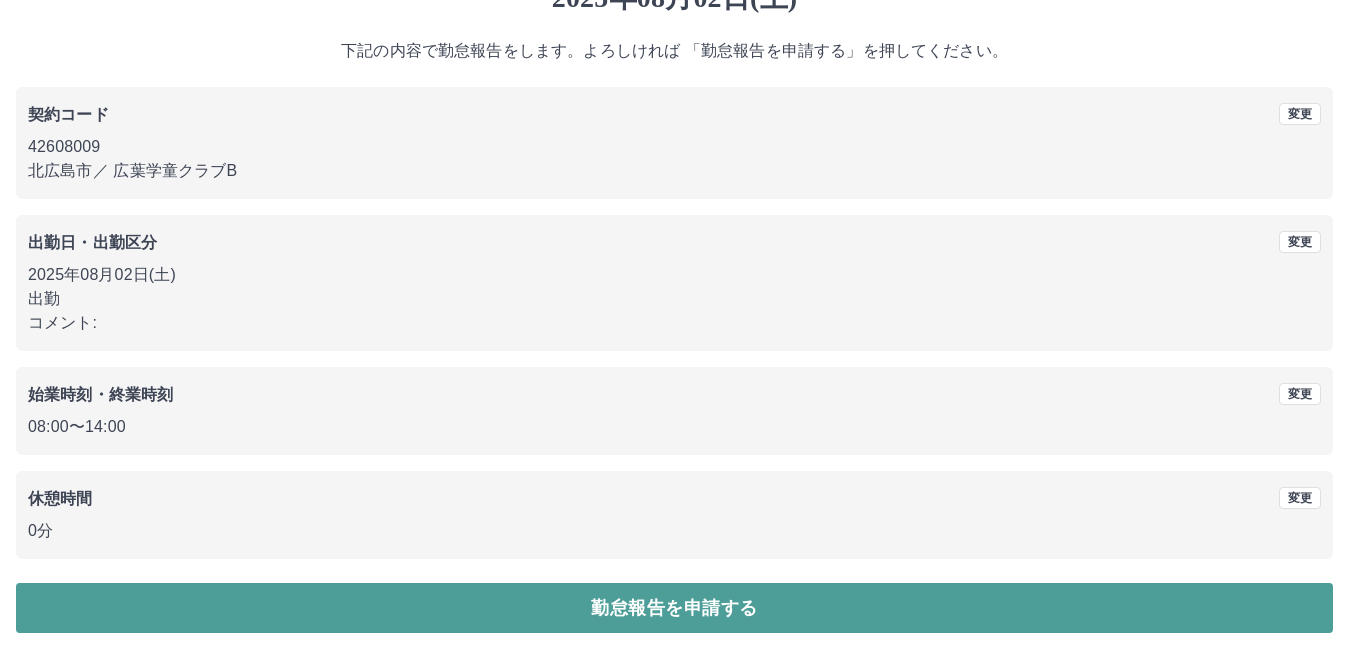 click on "勤怠報告を申請する" at bounding box center (674, 608) 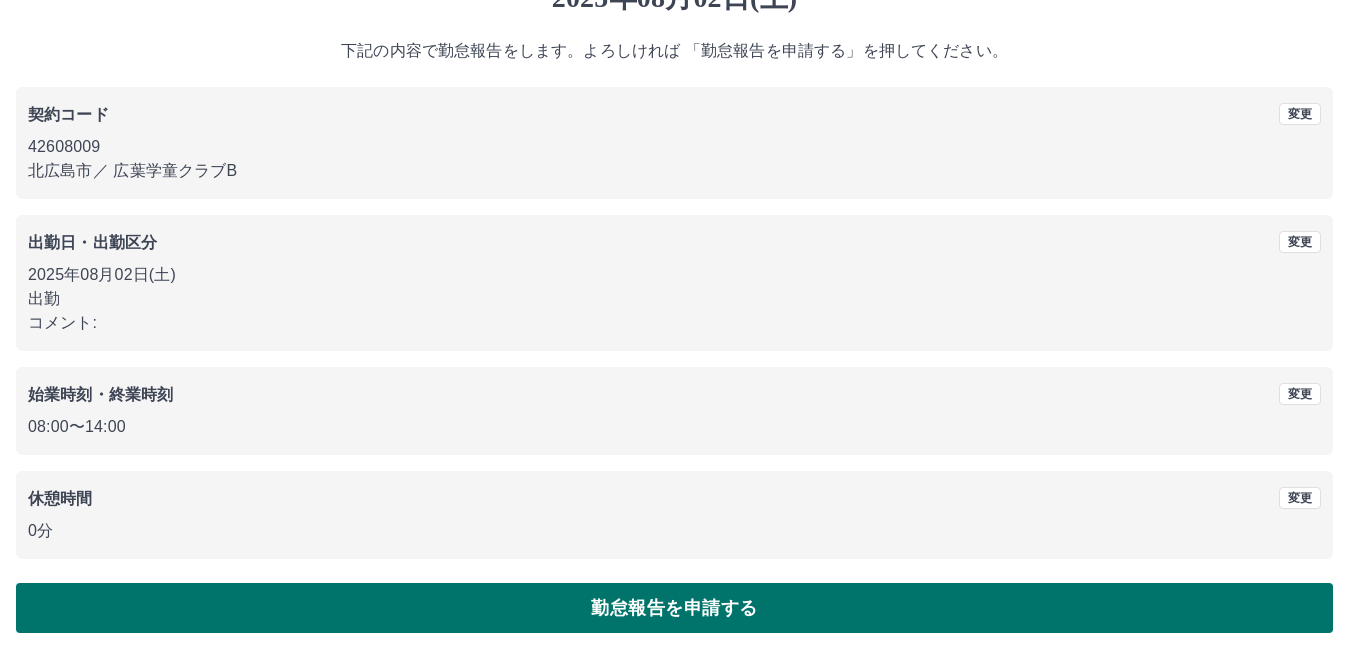scroll, scrollTop: 0, scrollLeft: 0, axis: both 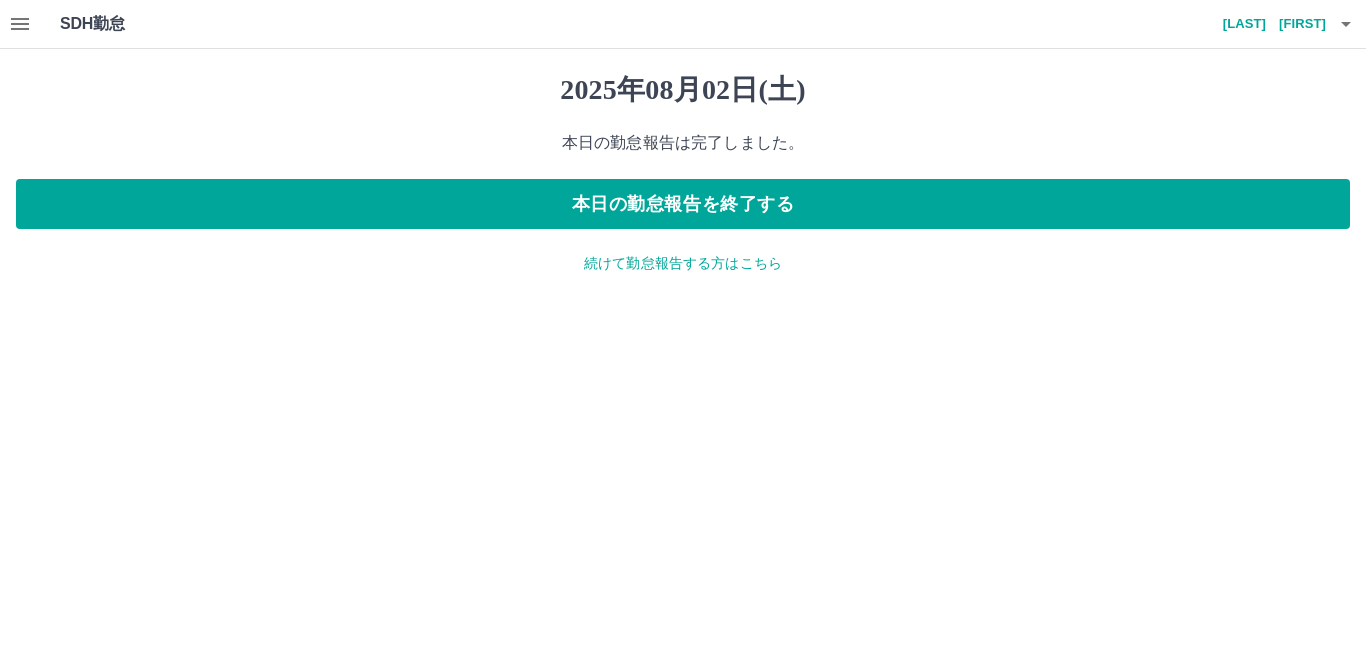 click on "続けて勤怠報告する方はこちら" at bounding box center [683, 263] 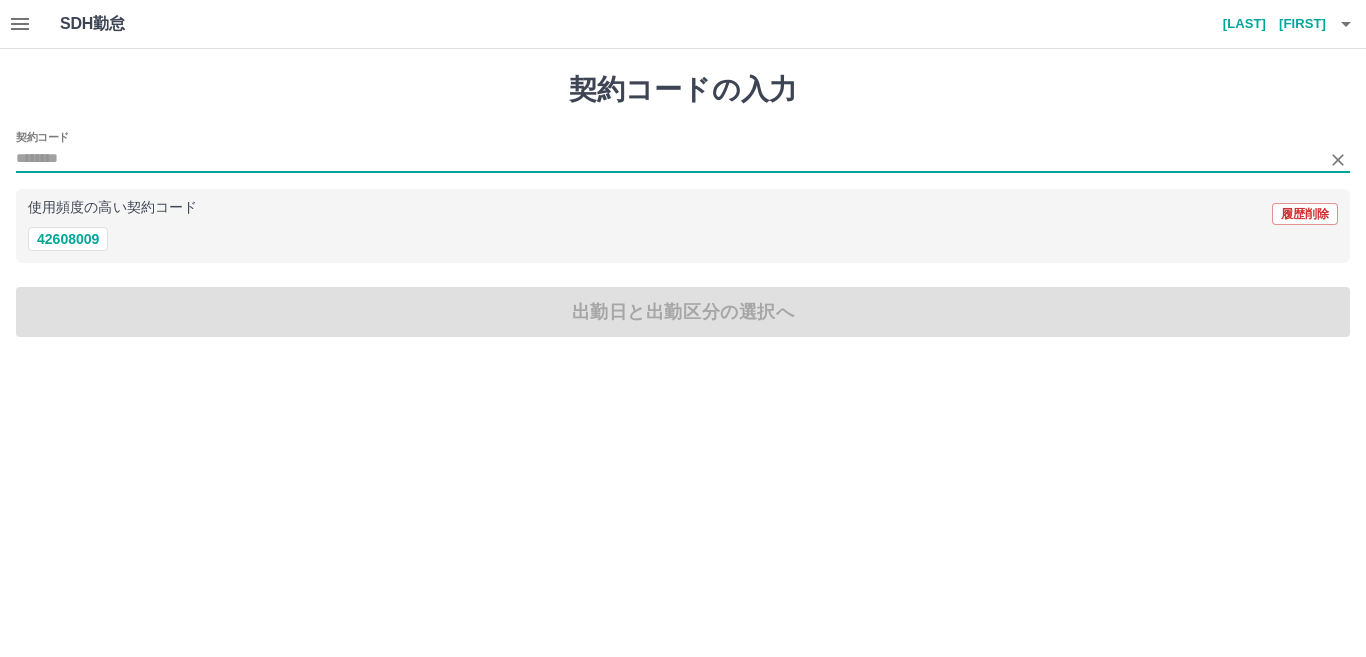 click on "契約コード" at bounding box center (668, 159) 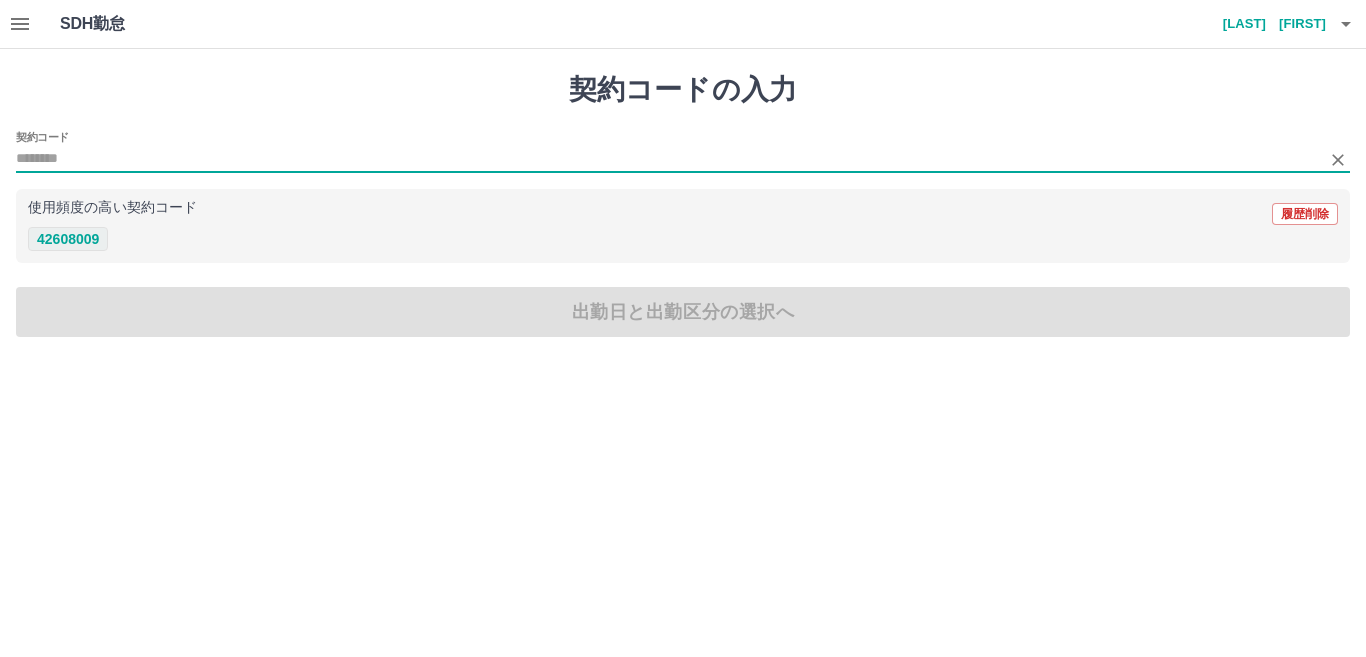 click on "42608009" at bounding box center (68, 239) 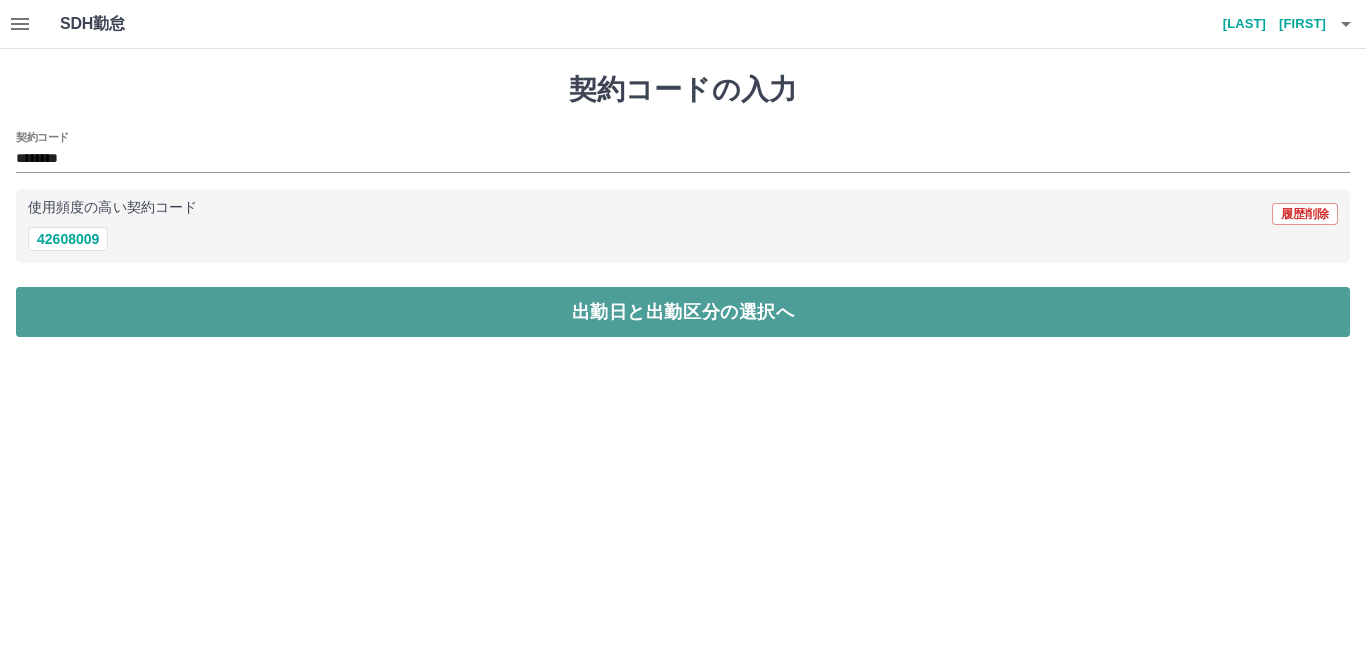 click on "出勤日と出勤区分の選択へ" at bounding box center (683, 312) 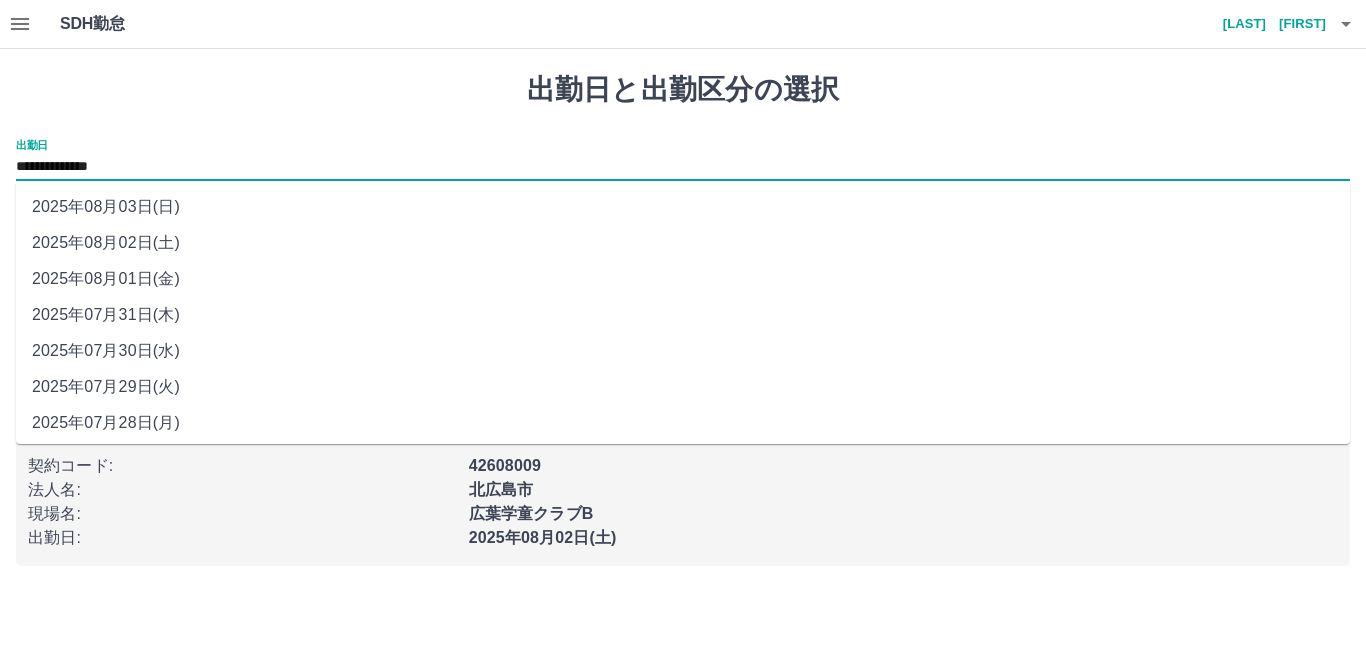 click on "**********" at bounding box center [683, 167] 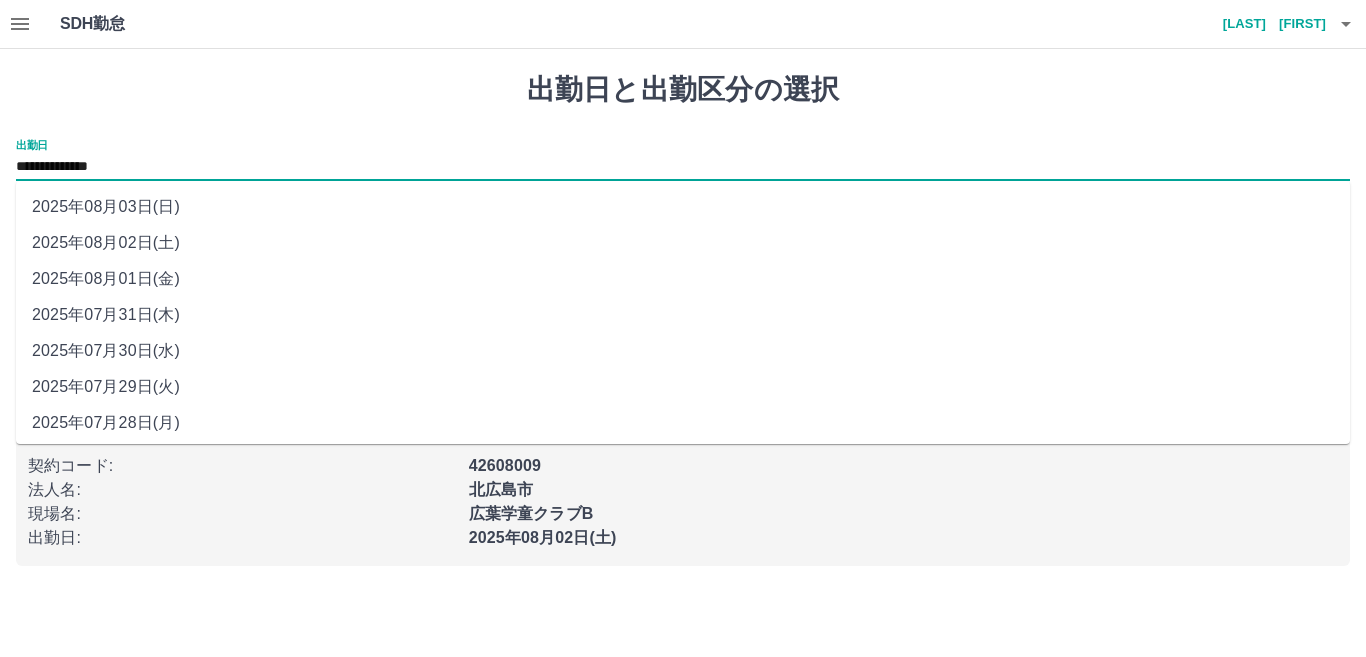click on "2025年08月03日(日)" at bounding box center (683, 207) 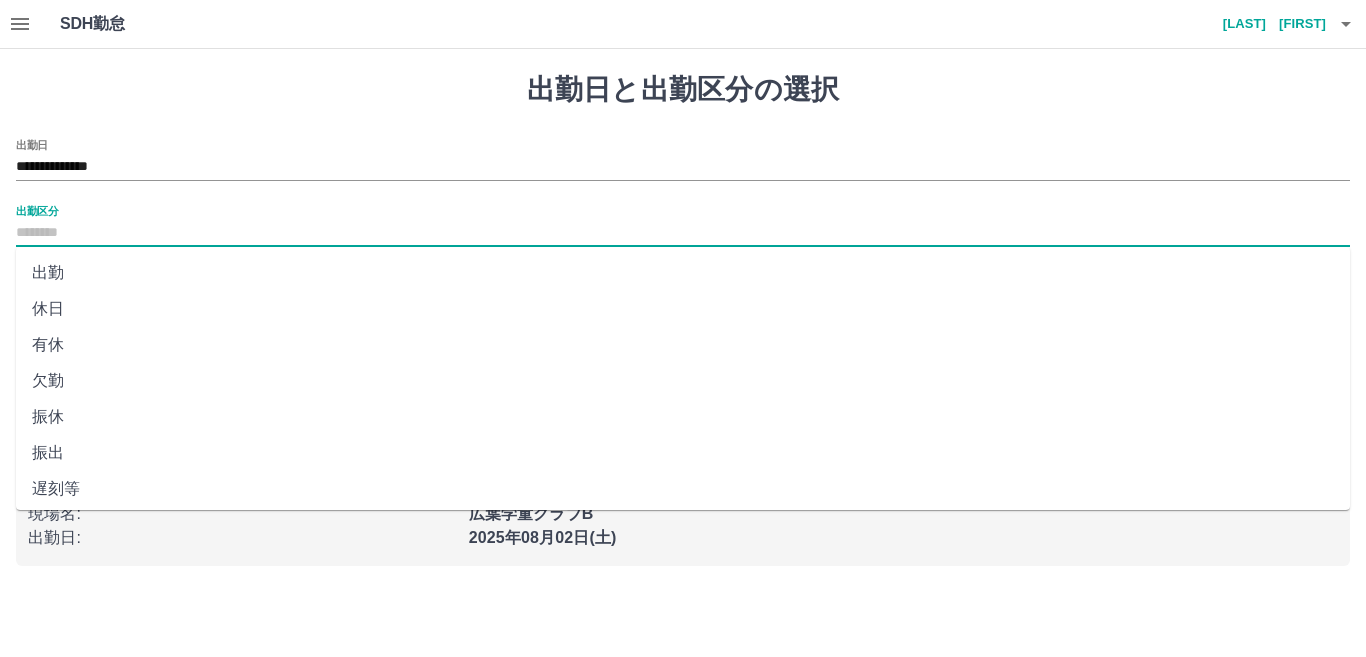 click on "出勤区分" at bounding box center [683, 233] 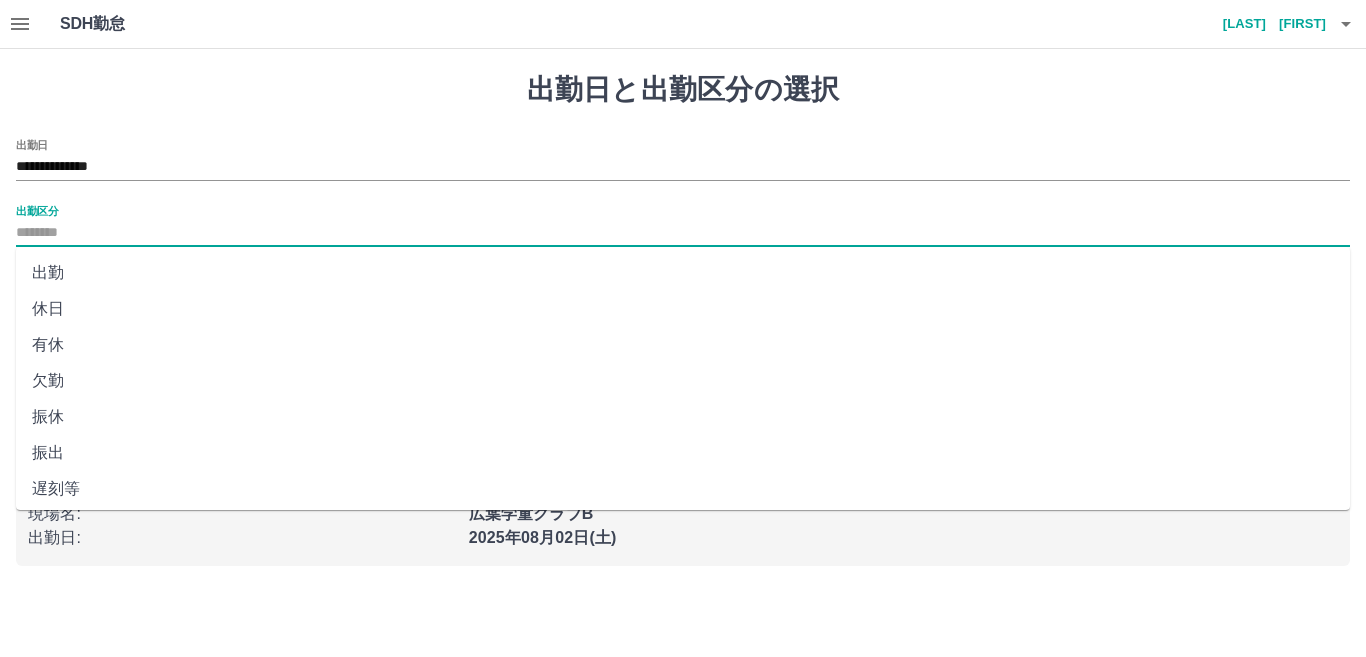 click on "出勤" at bounding box center (683, 273) 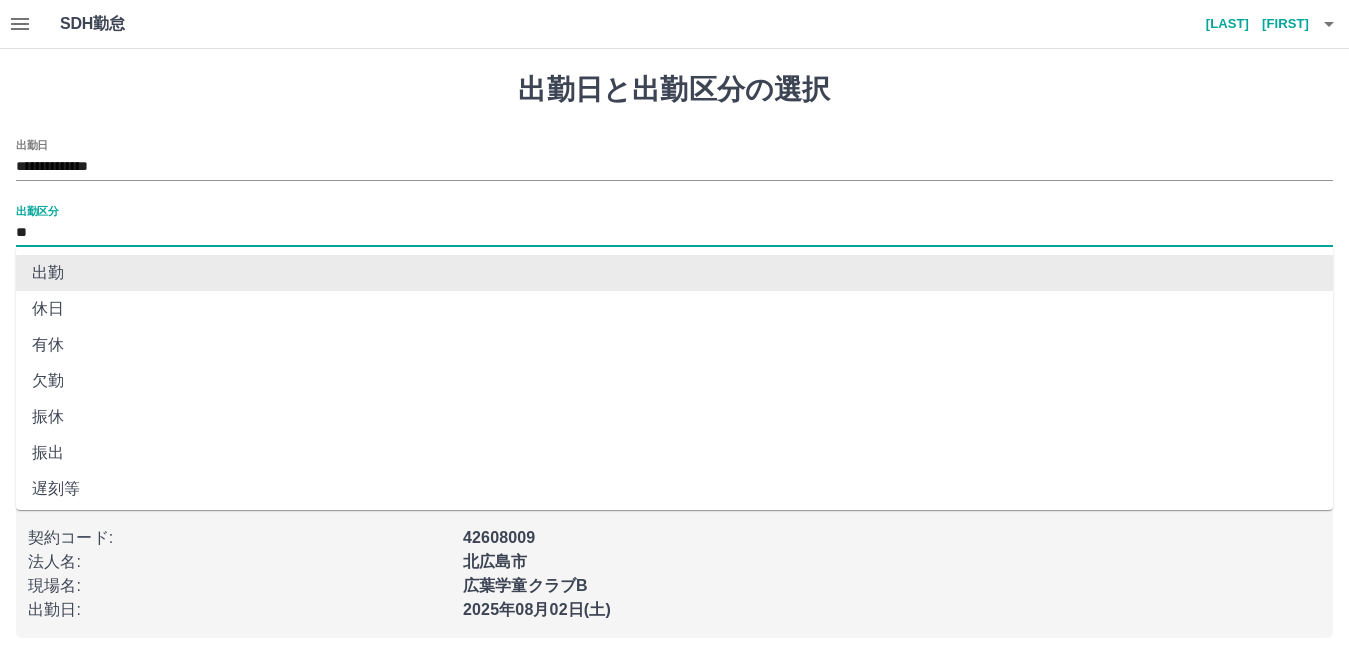 click on "**" at bounding box center [674, 233] 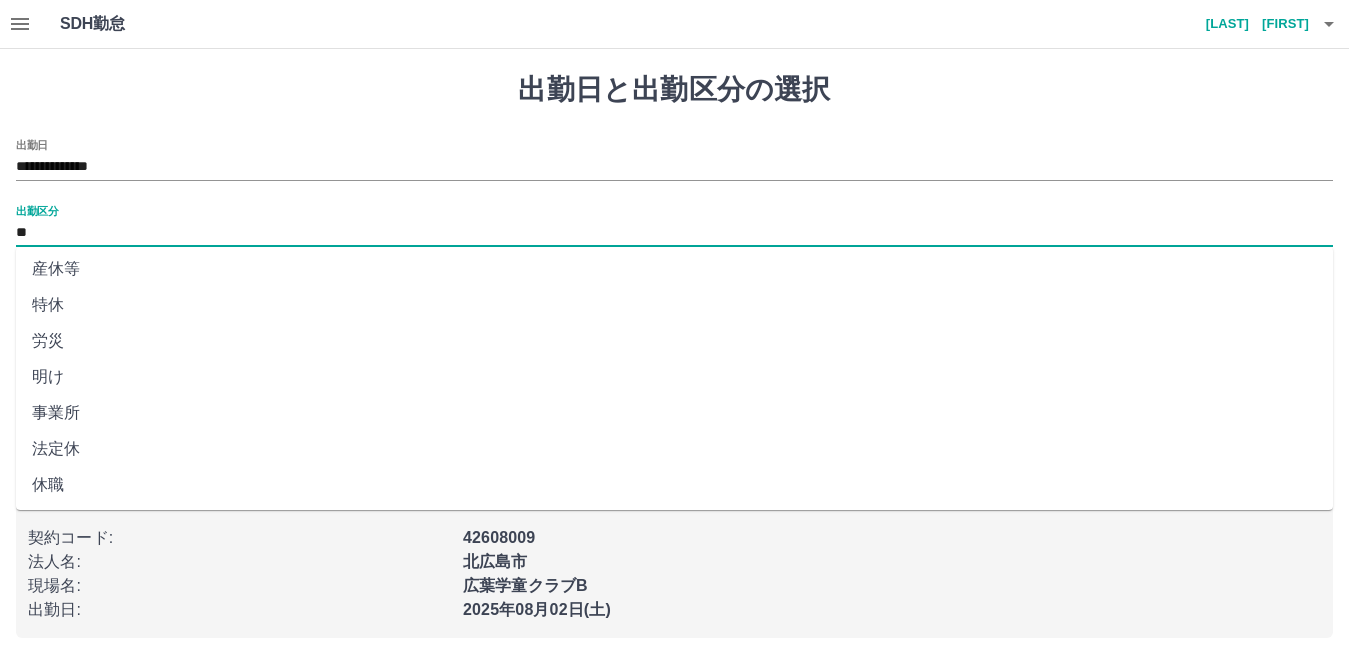 scroll, scrollTop: 401, scrollLeft: 0, axis: vertical 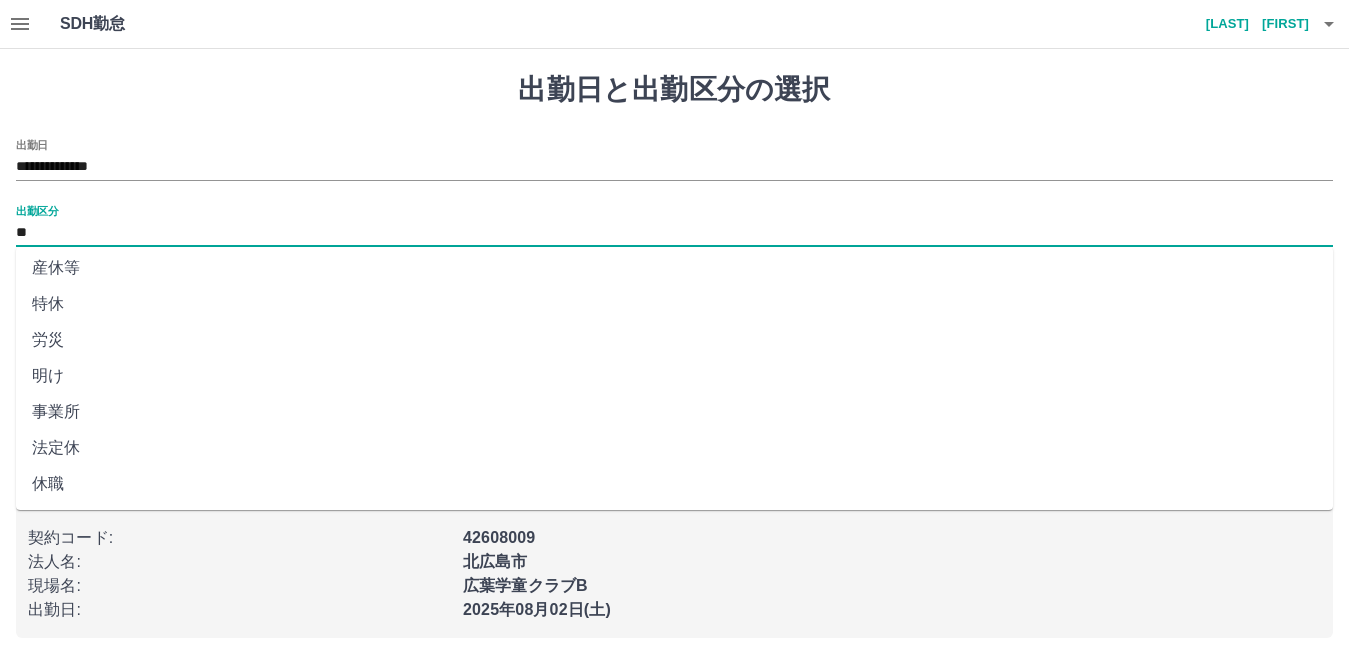 click on "法定休" at bounding box center (674, 448) 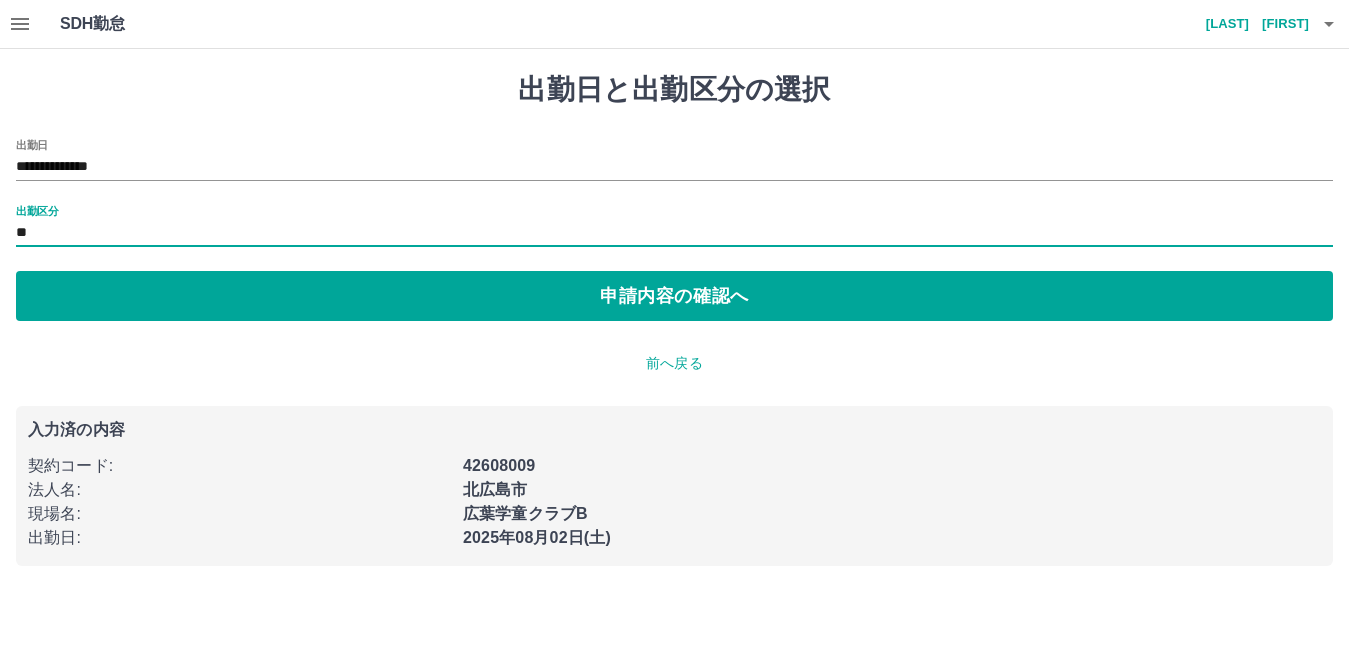 type on "***" 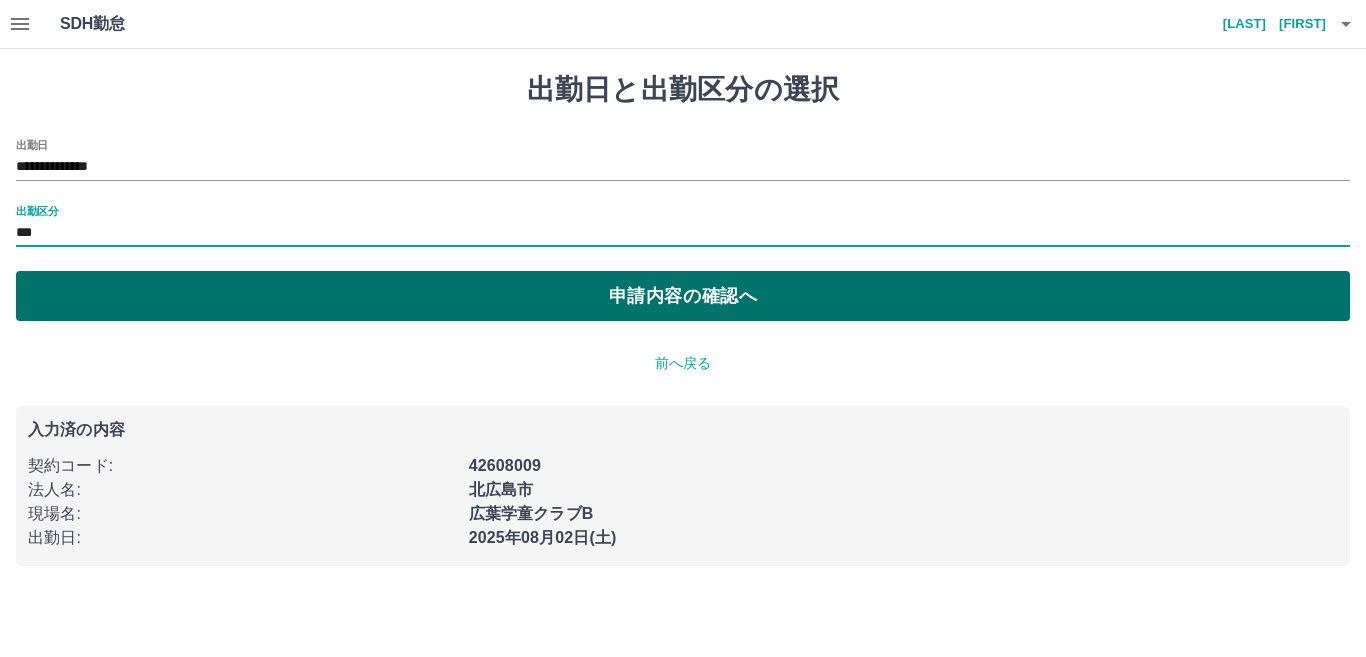 click on "申請内容の確認へ" at bounding box center (683, 296) 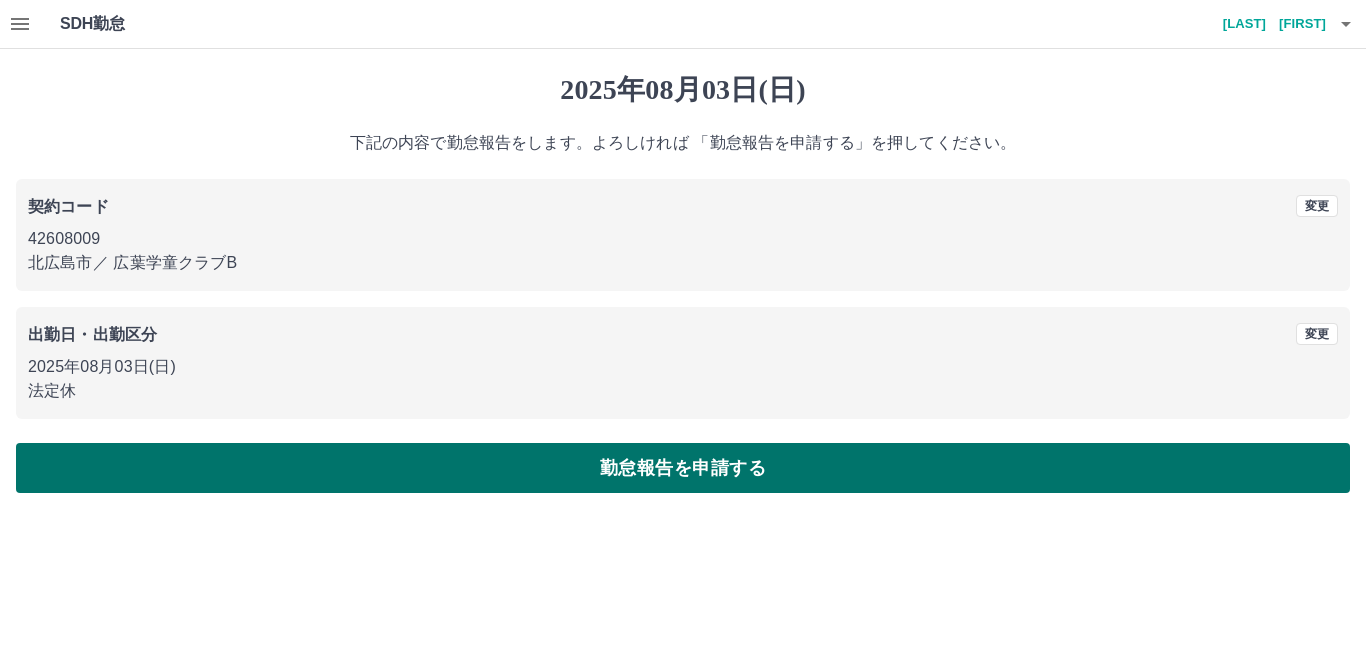click on "勤怠報告を申請する" at bounding box center [683, 468] 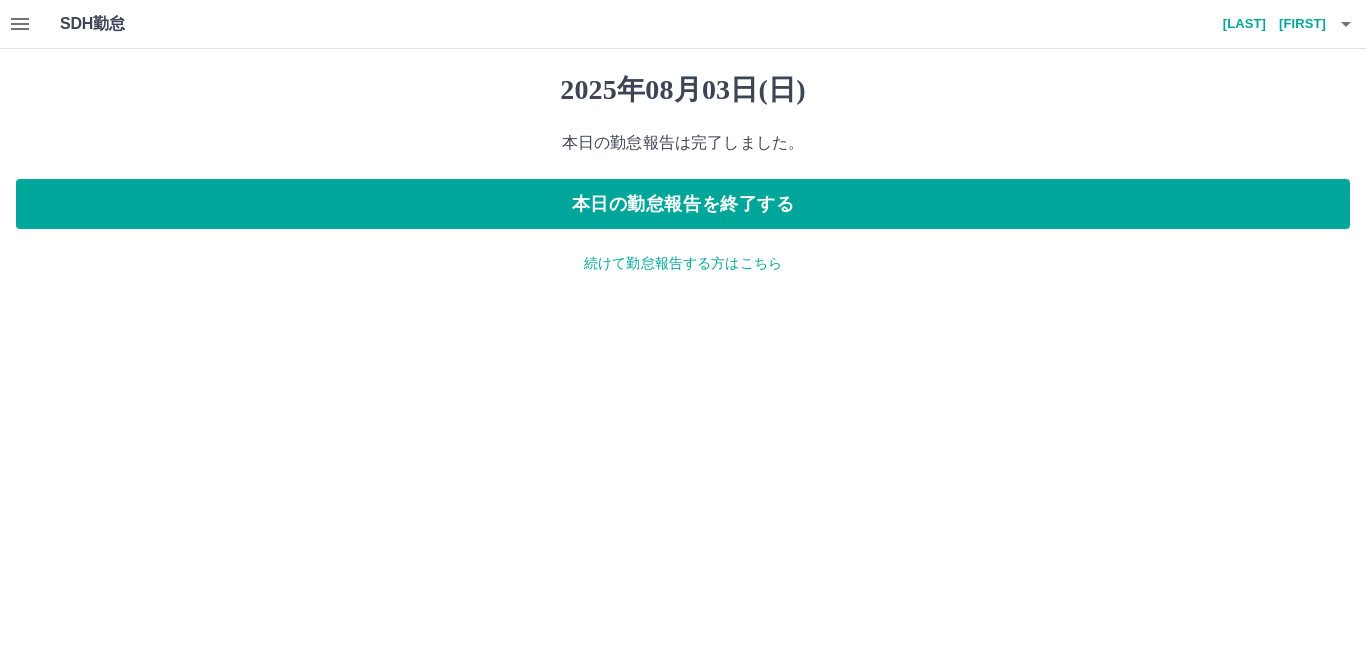 click on "続けて勤怠報告する方はこちら" at bounding box center (683, 263) 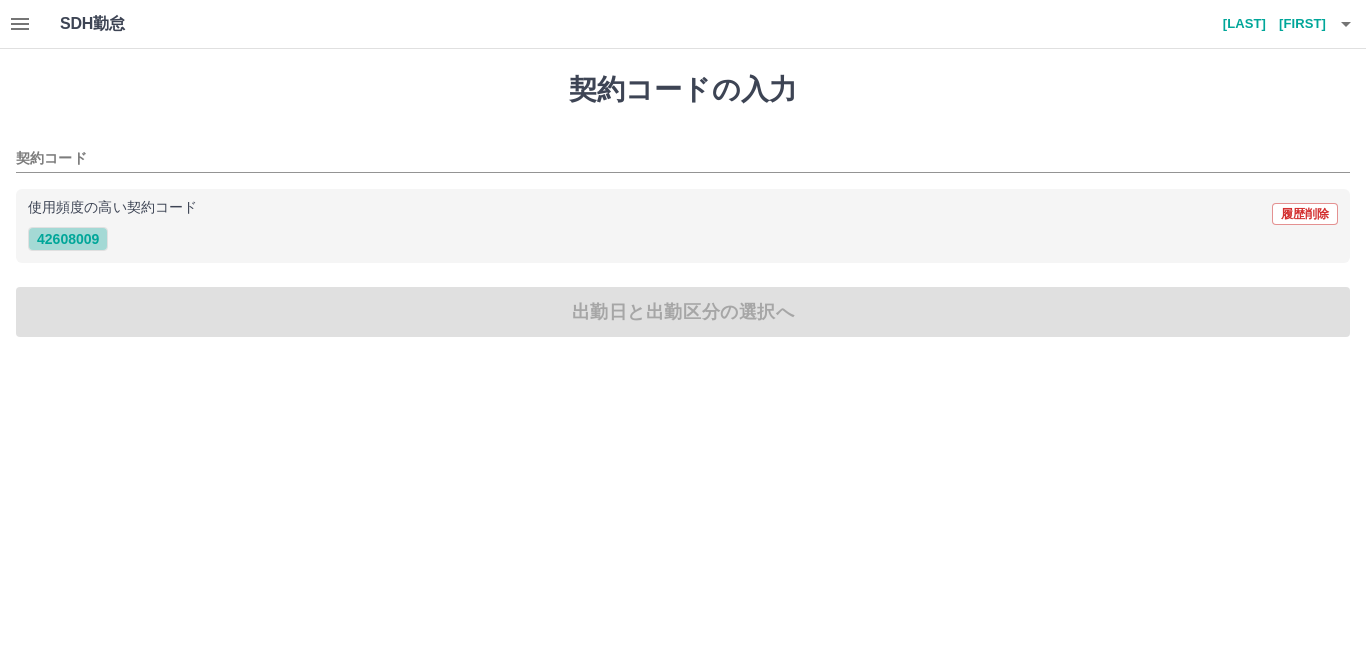 click on "42608009" at bounding box center [68, 239] 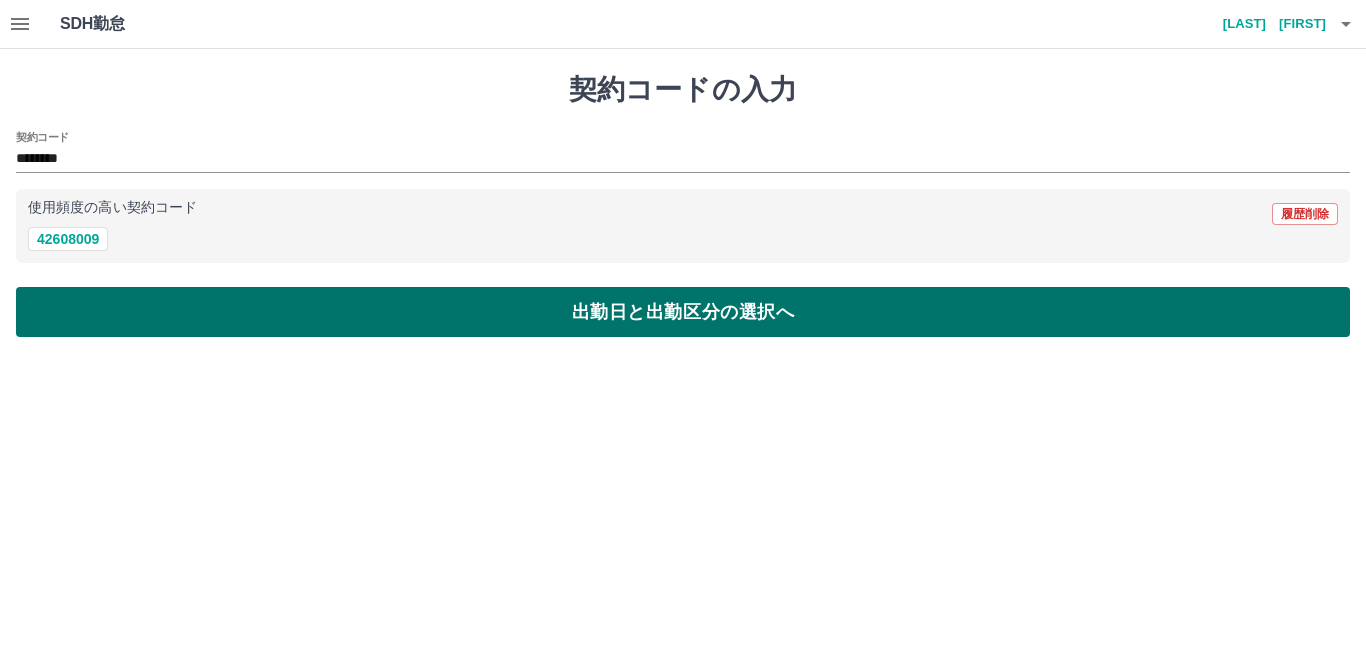 click on "出勤日と出勤区分の選択へ" at bounding box center [683, 312] 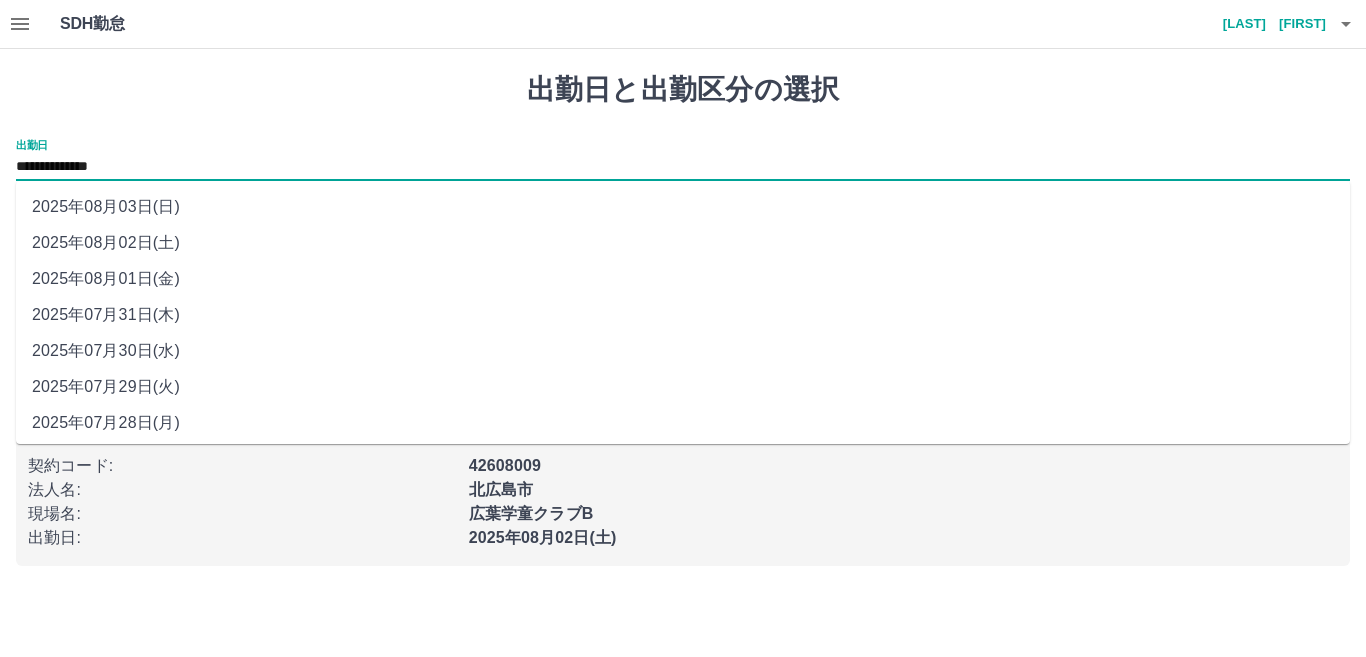 click on "**********" at bounding box center (683, 167) 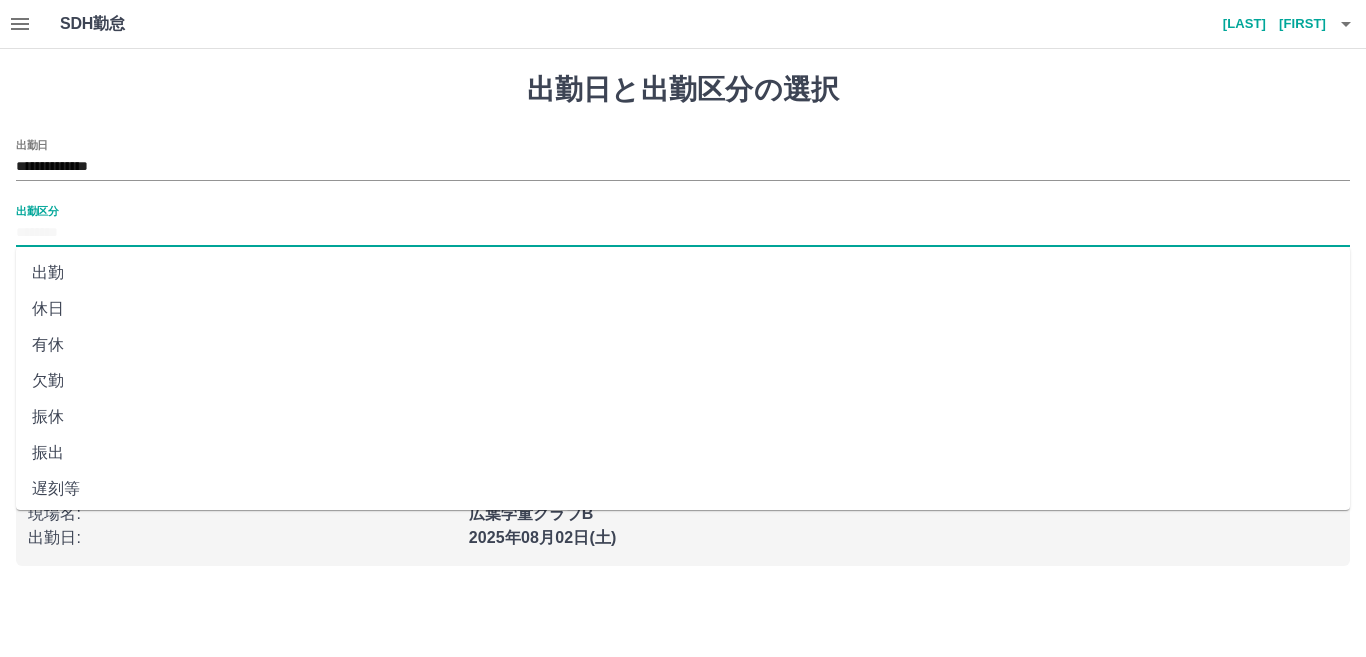 click on "出勤区分" at bounding box center [683, 233] 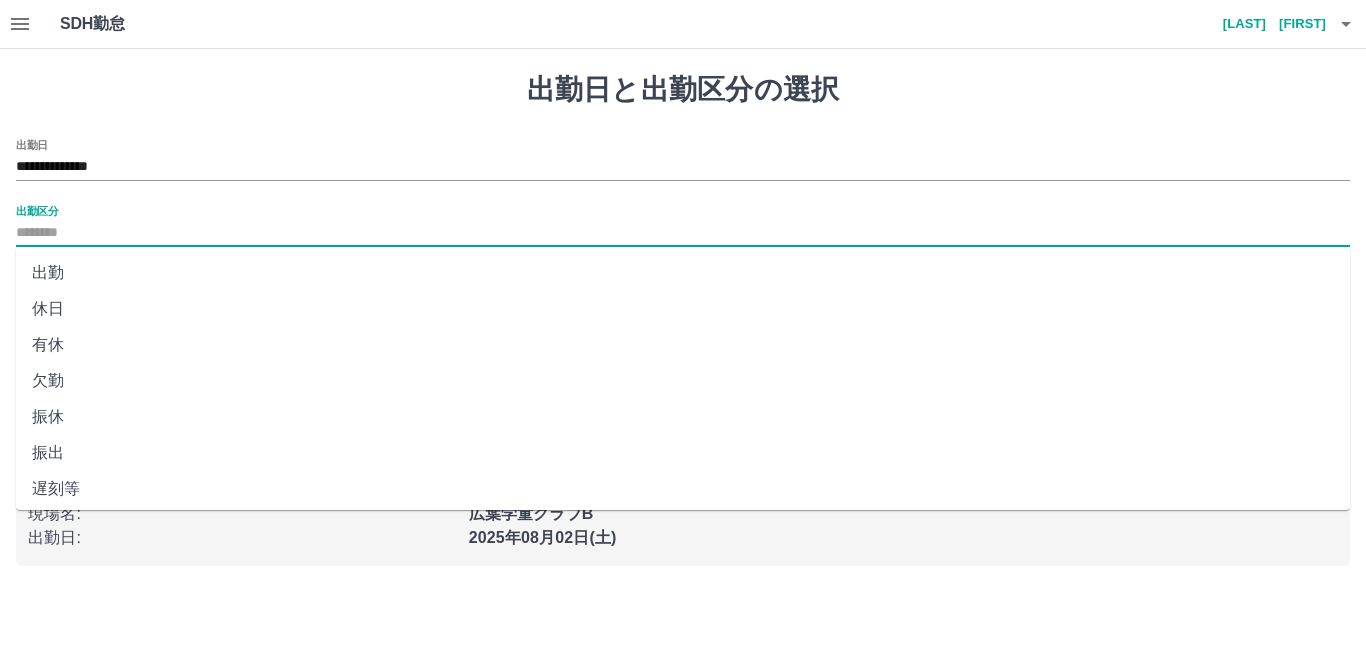 click on "出勤" at bounding box center [683, 273] 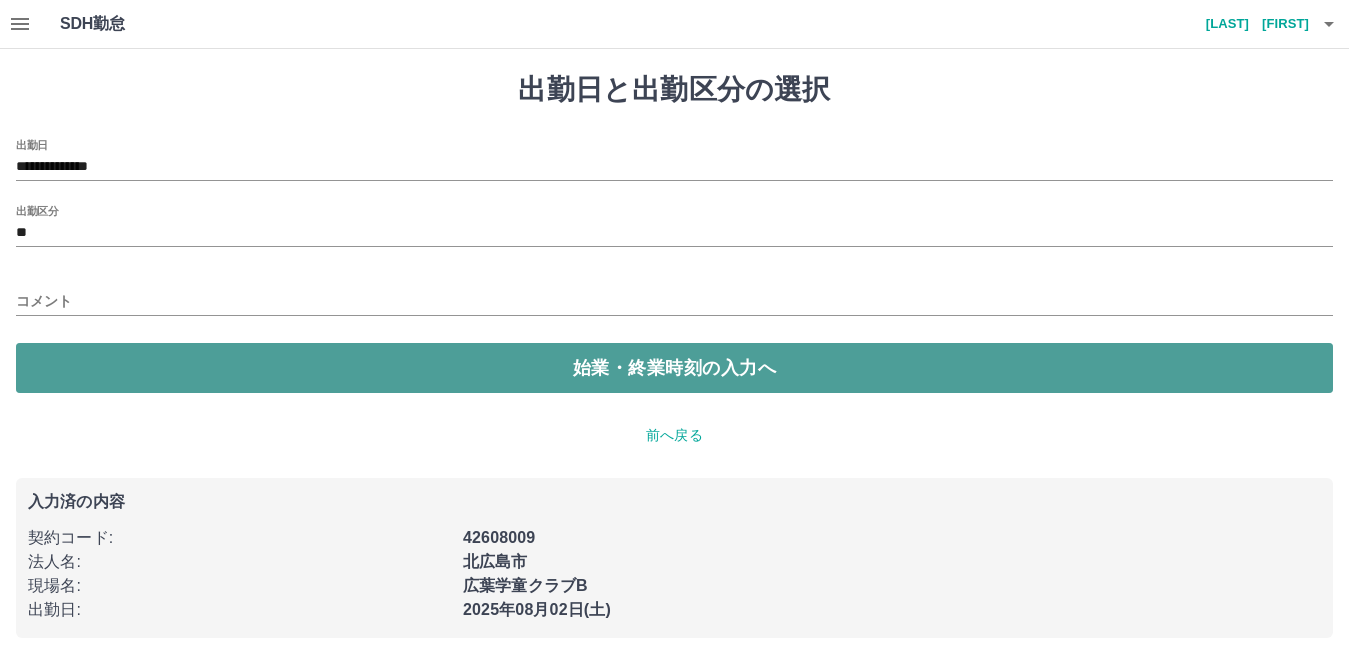 click on "始業・終業時刻の入力へ" at bounding box center (674, 368) 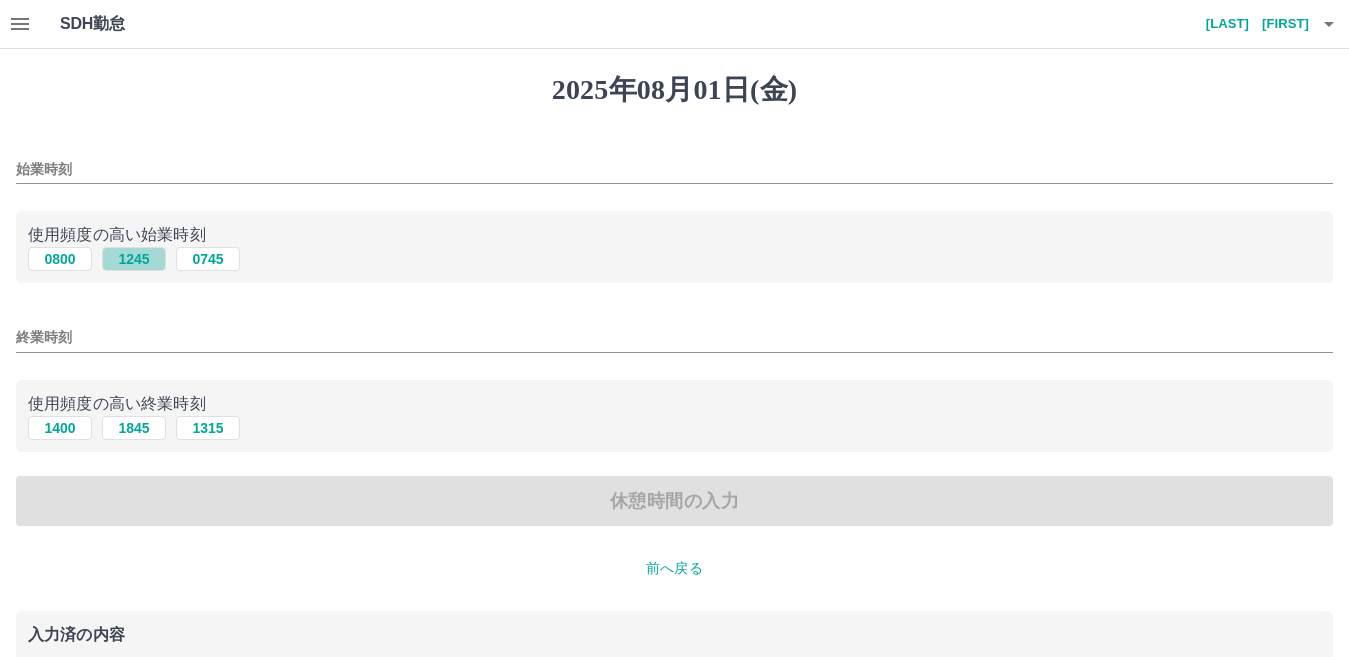 click on "1245" at bounding box center (134, 259) 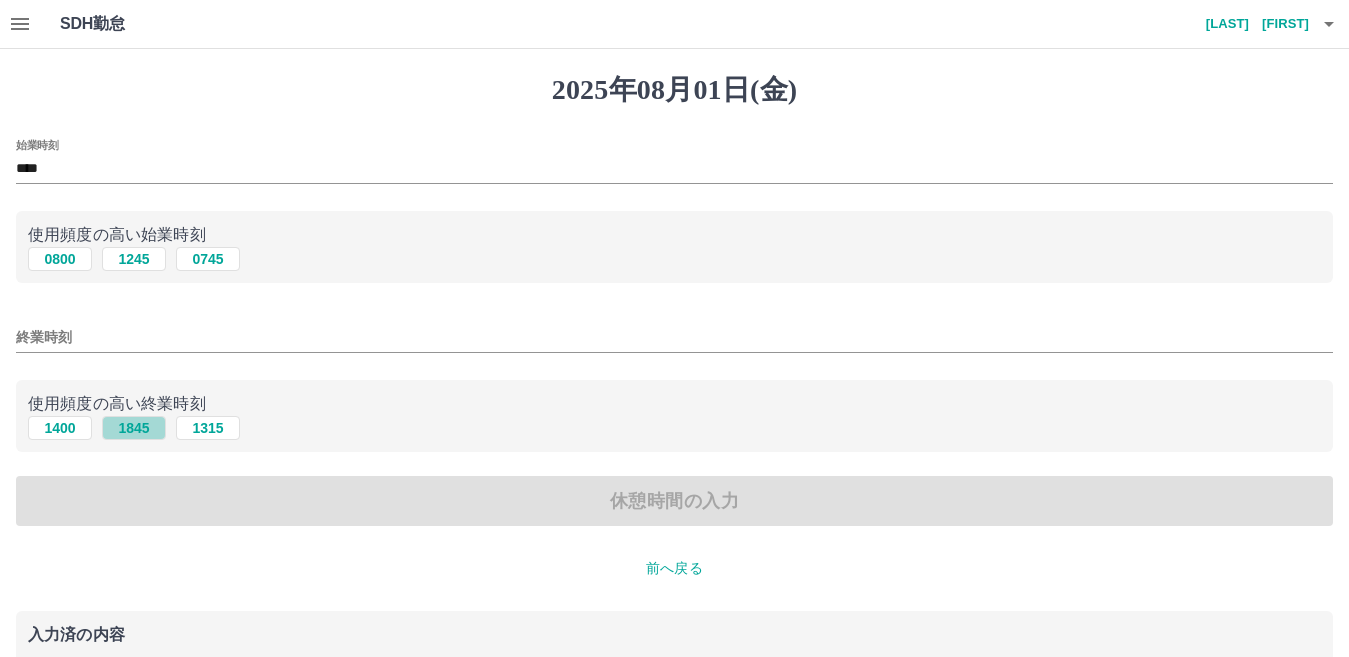 click on "1845" at bounding box center (134, 428) 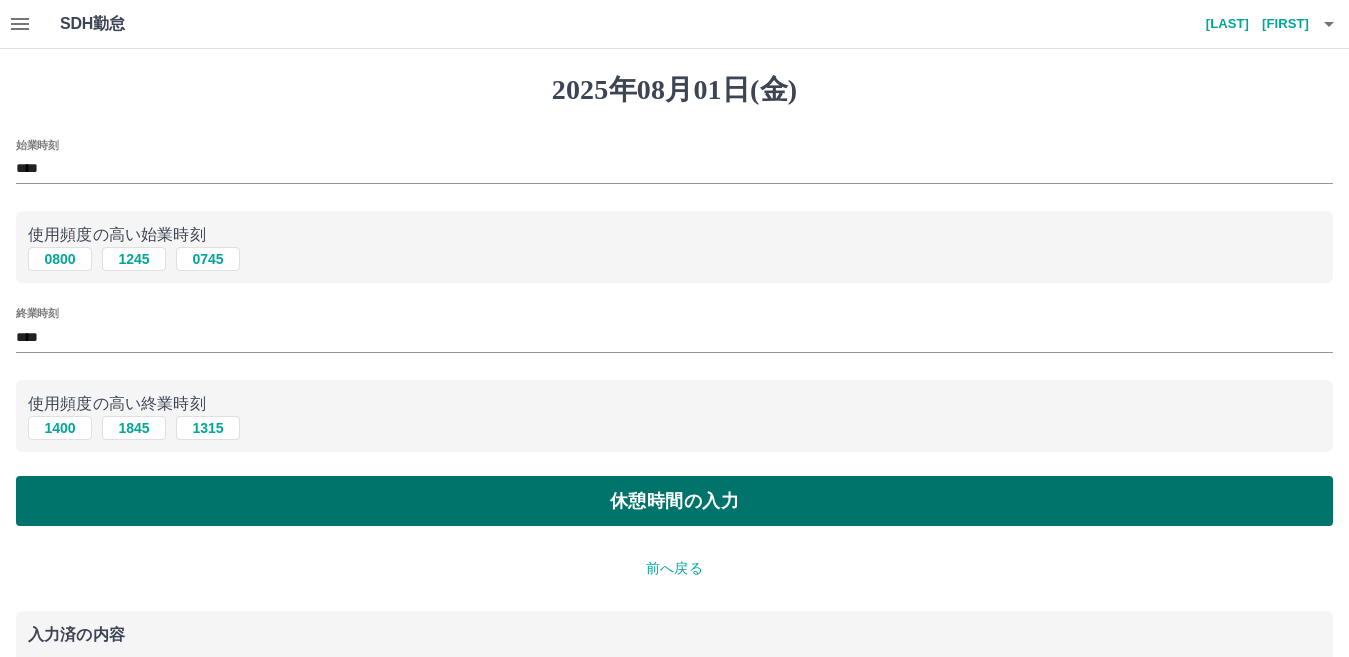 click on "休憩時間の入力" at bounding box center (674, 501) 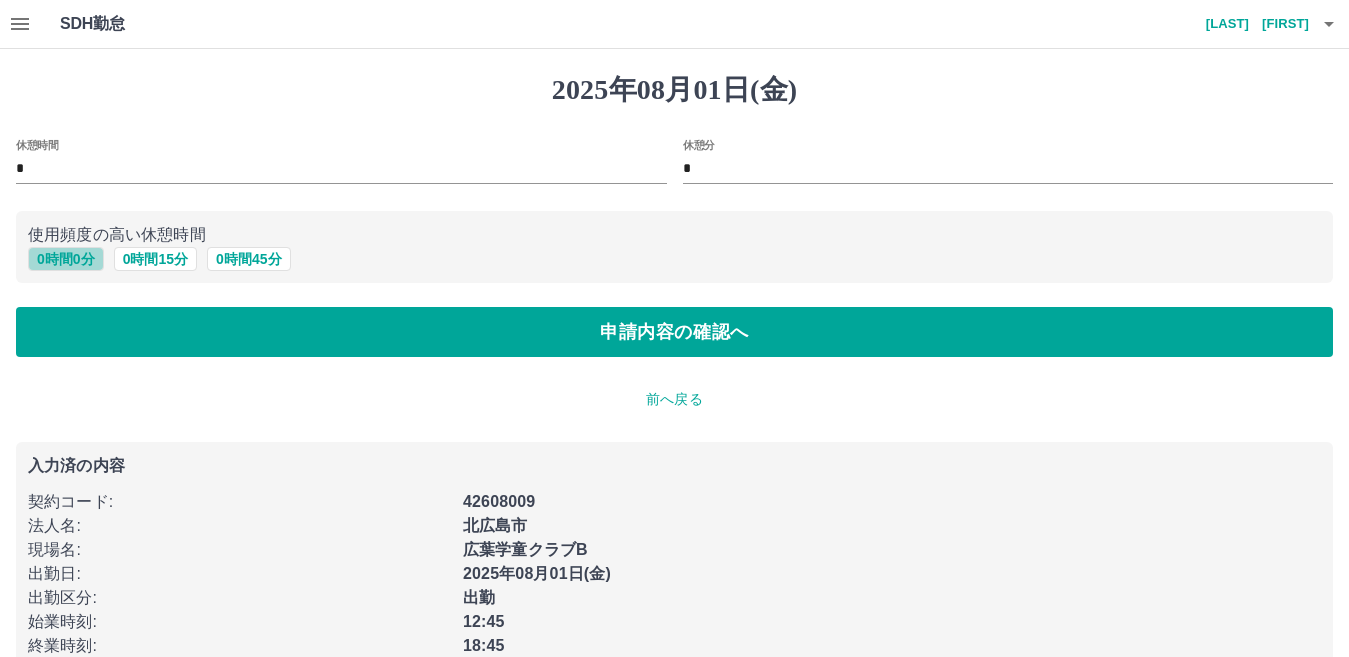 click on "0 時間 0 分" at bounding box center [66, 259] 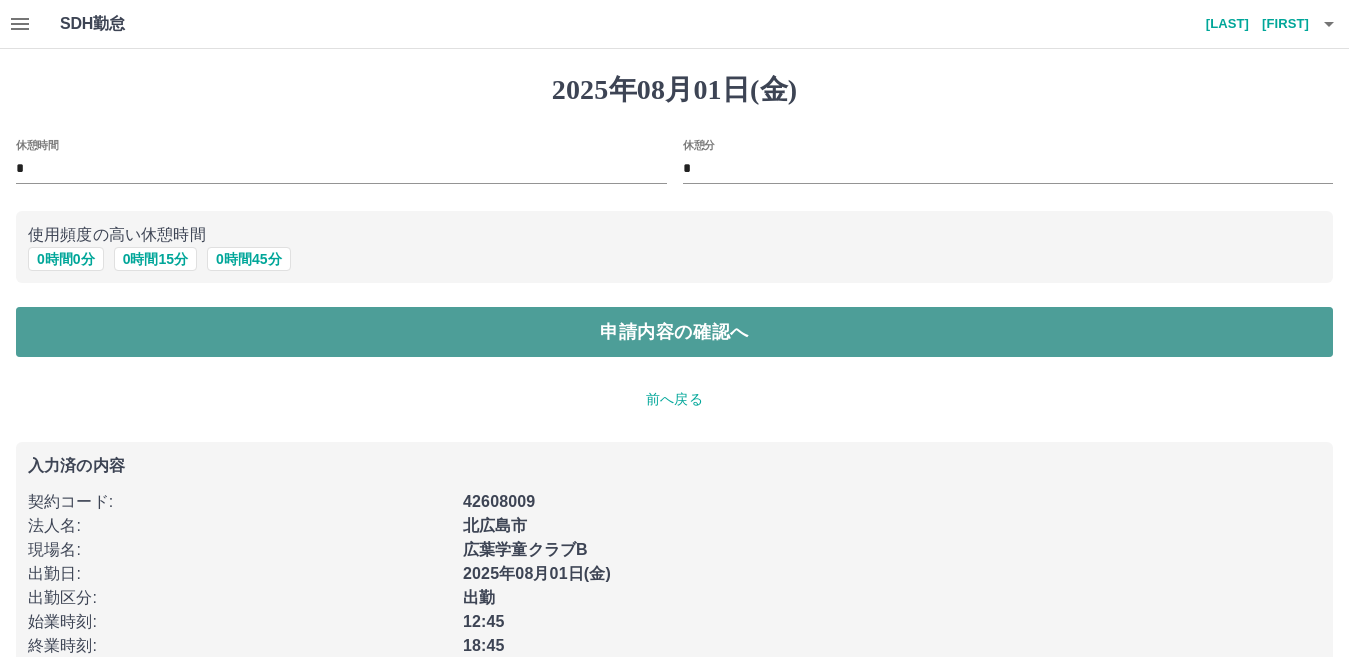 click on "申請内容の確認へ" at bounding box center (674, 332) 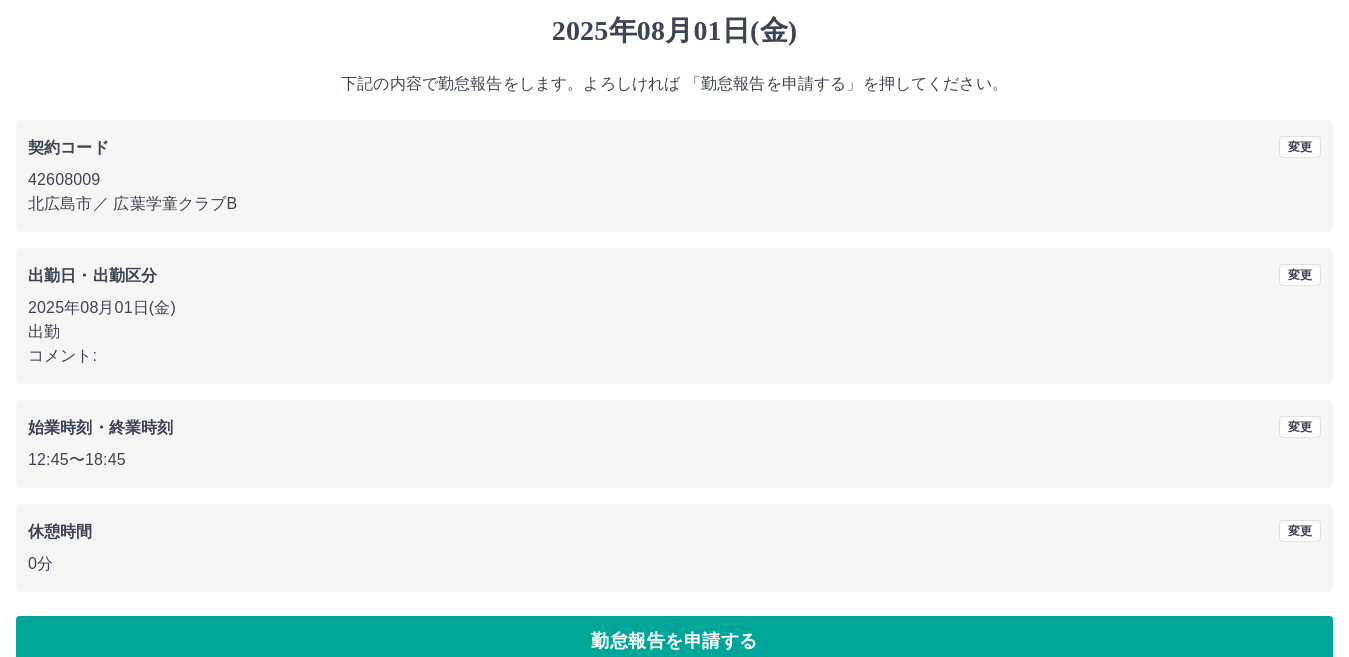 scroll, scrollTop: 92, scrollLeft: 0, axis: vertical 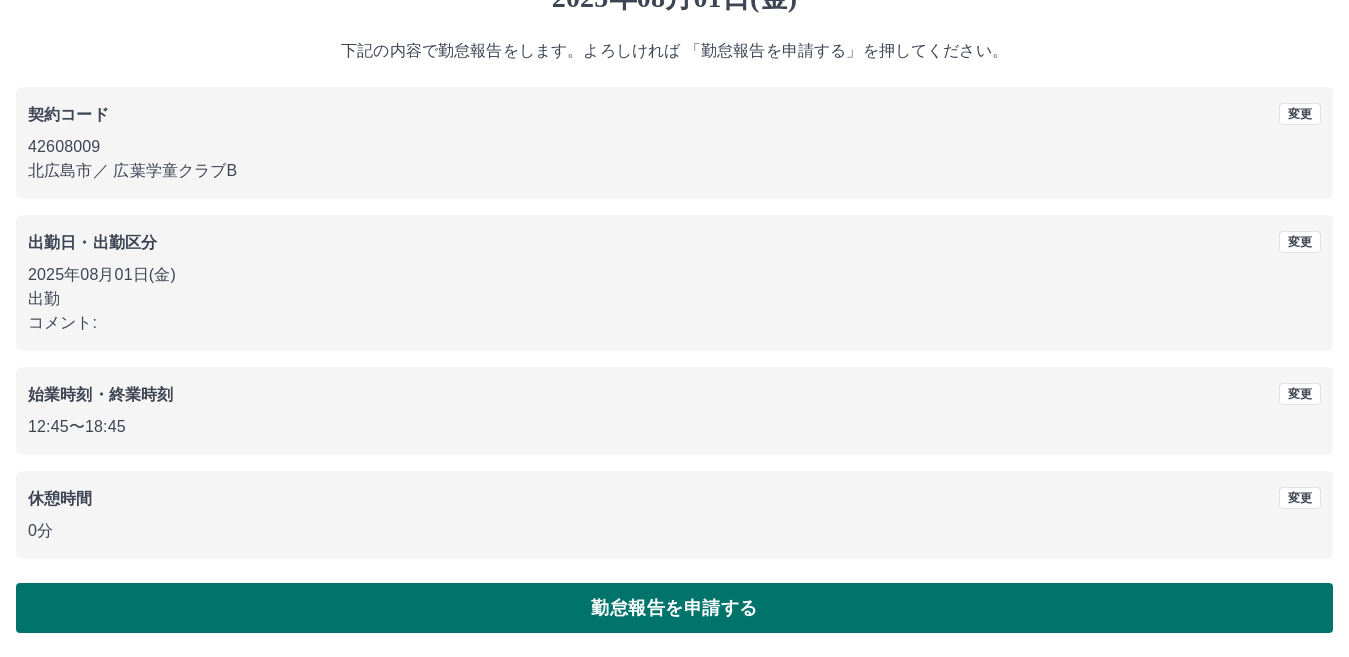 click on "勤怠報告を申請する" at bounding box center (674, 608) 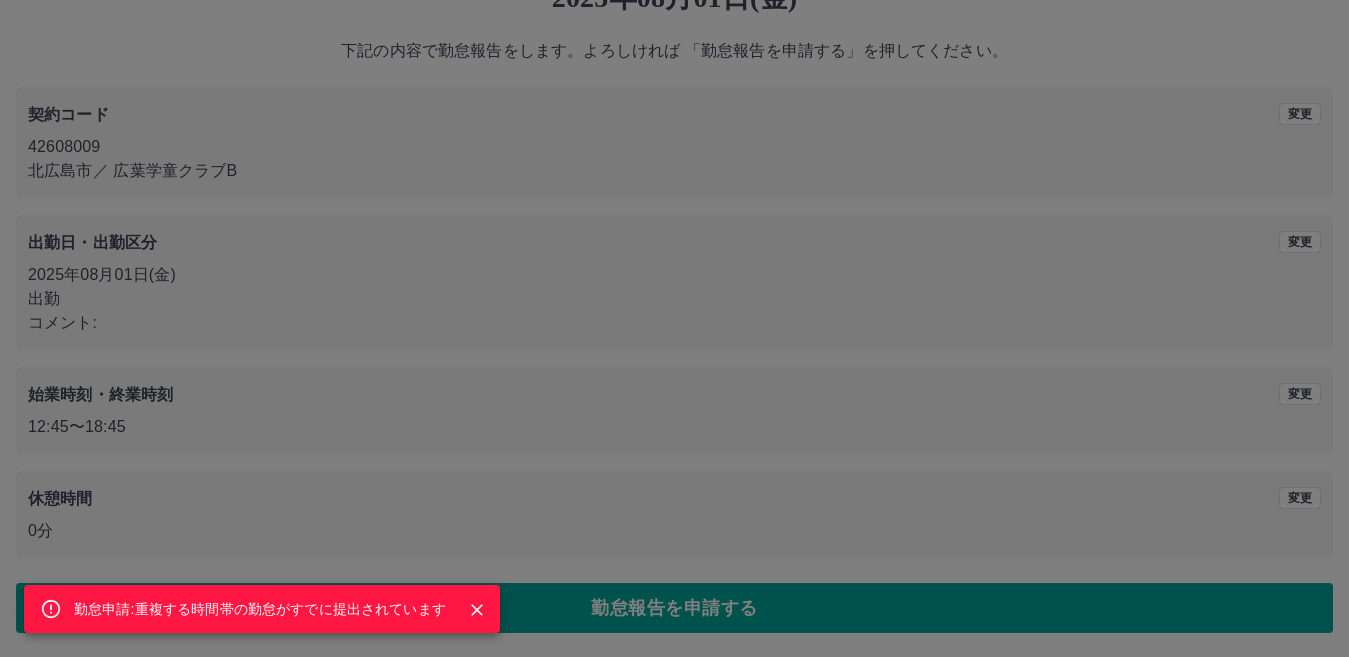 click 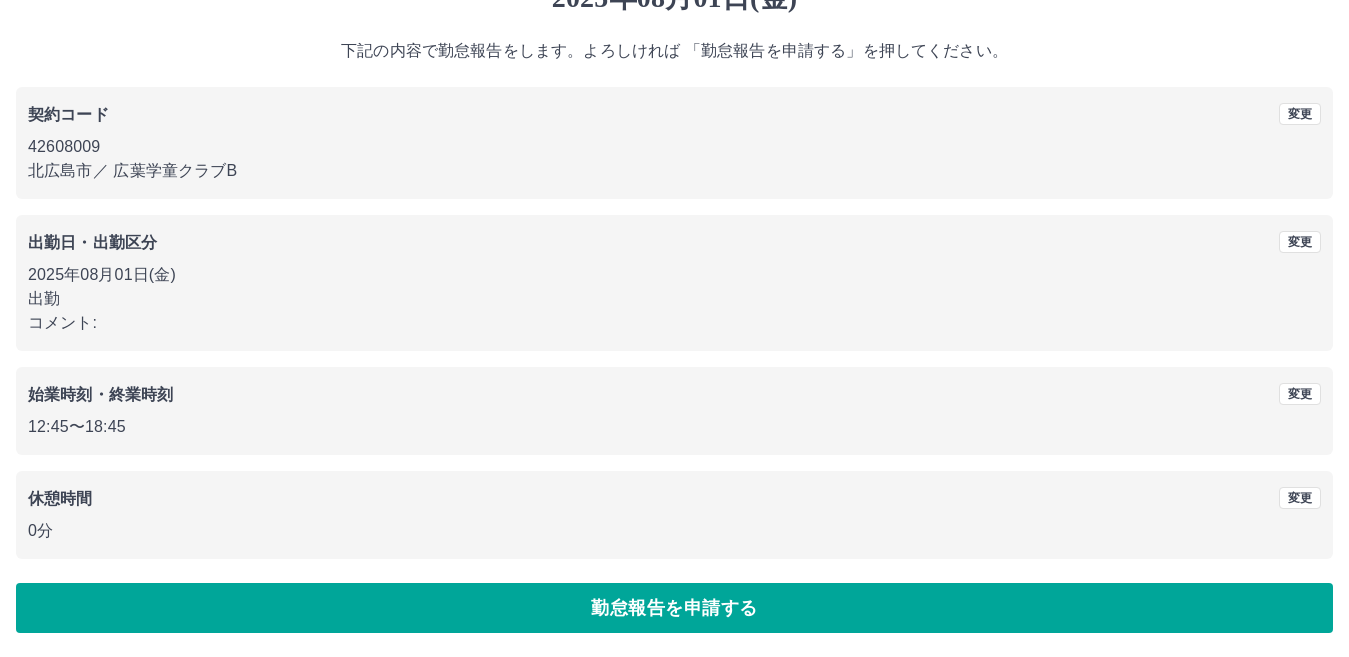 scroll, scrollTop: 0, scrollLeft: 0, axis: both 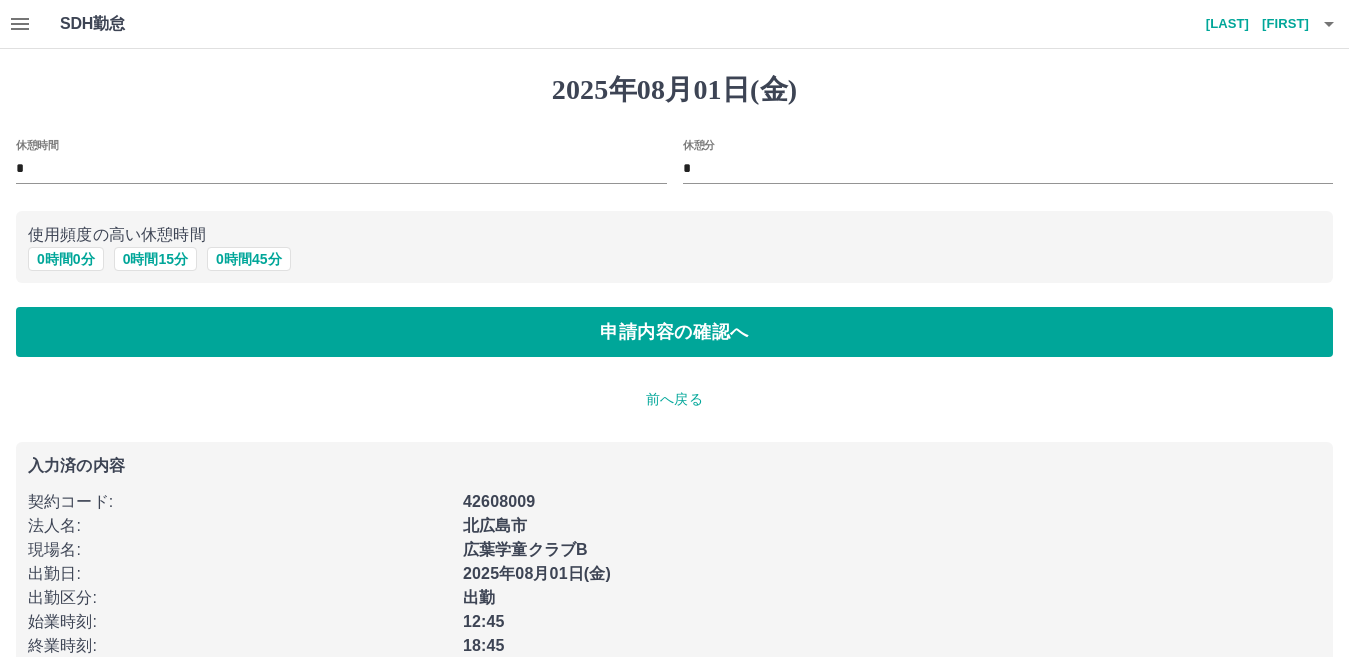 click 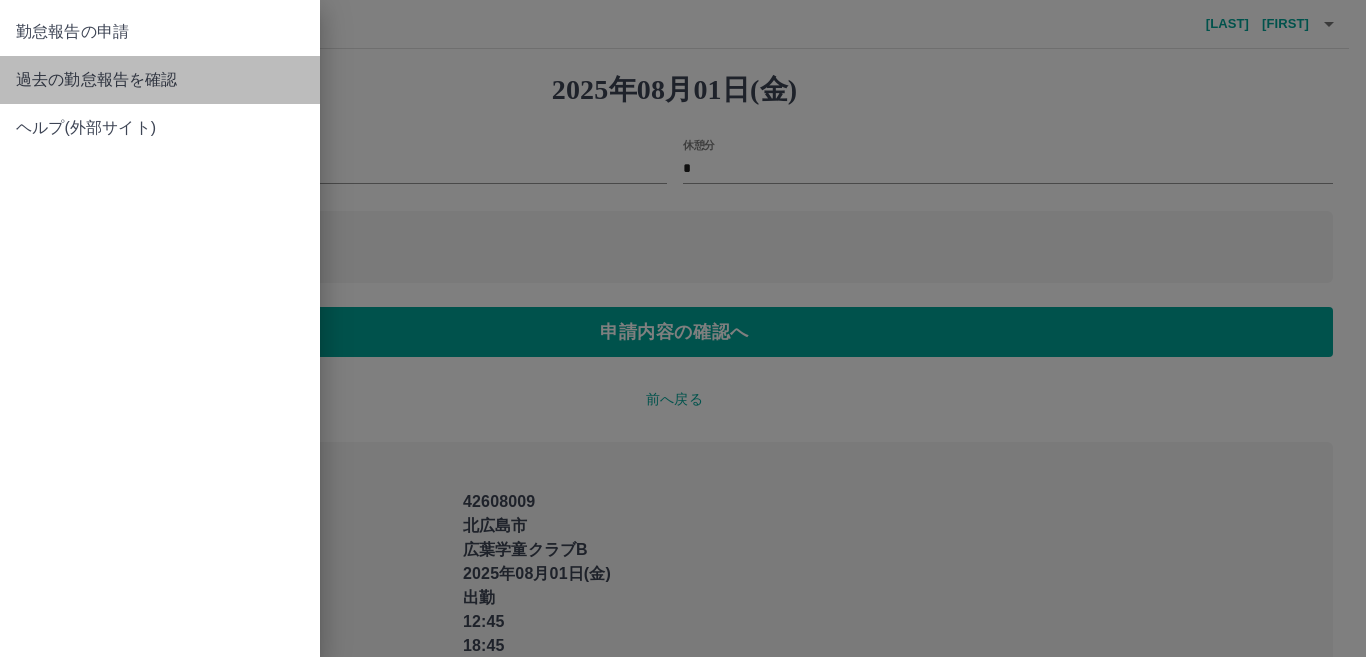 click on "過去の勤怠報告を確認" at bounding box center (160, 80) 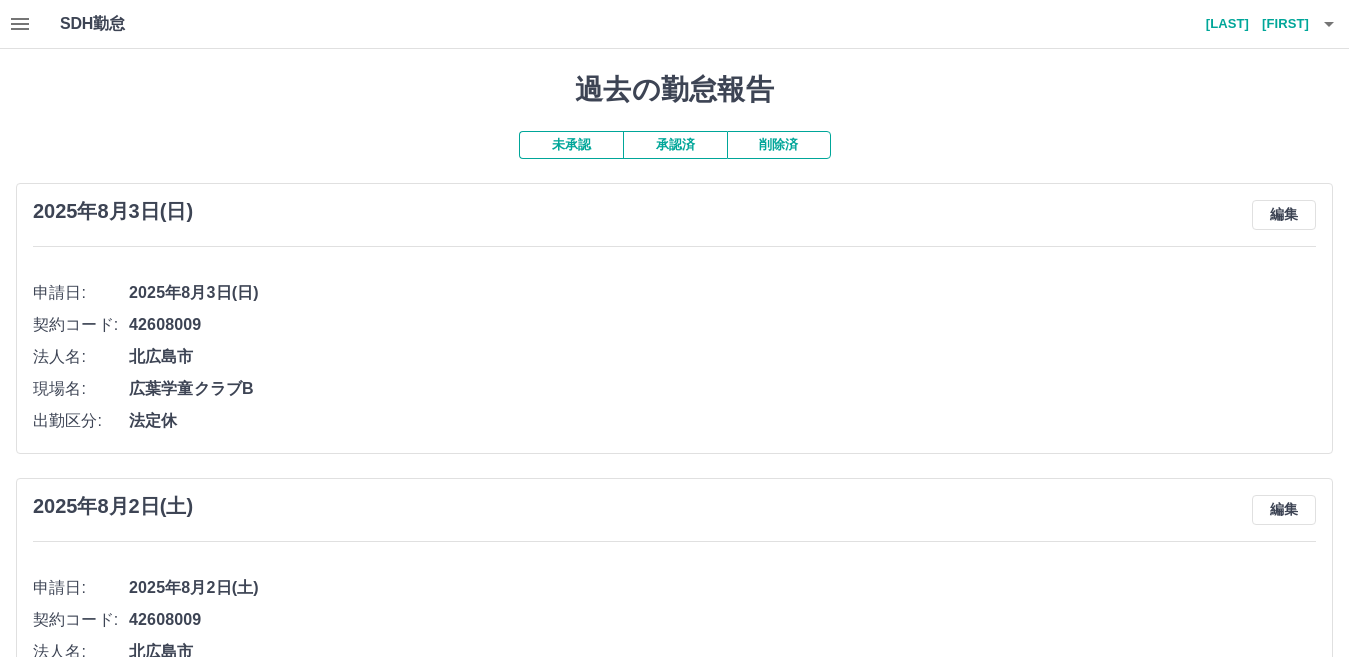 click on "承認済" at bounding box center (675, 145) 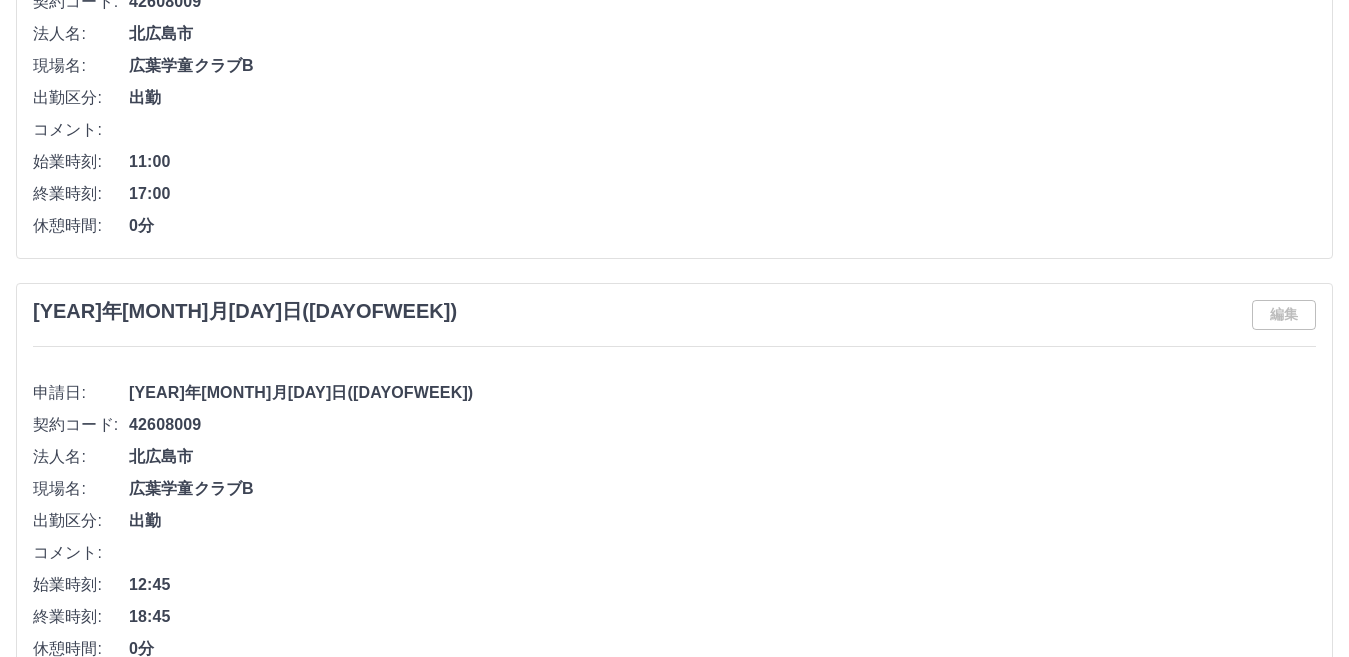 scroll, scrollTop: 4900, scrollLeft: 0, axis: vertical 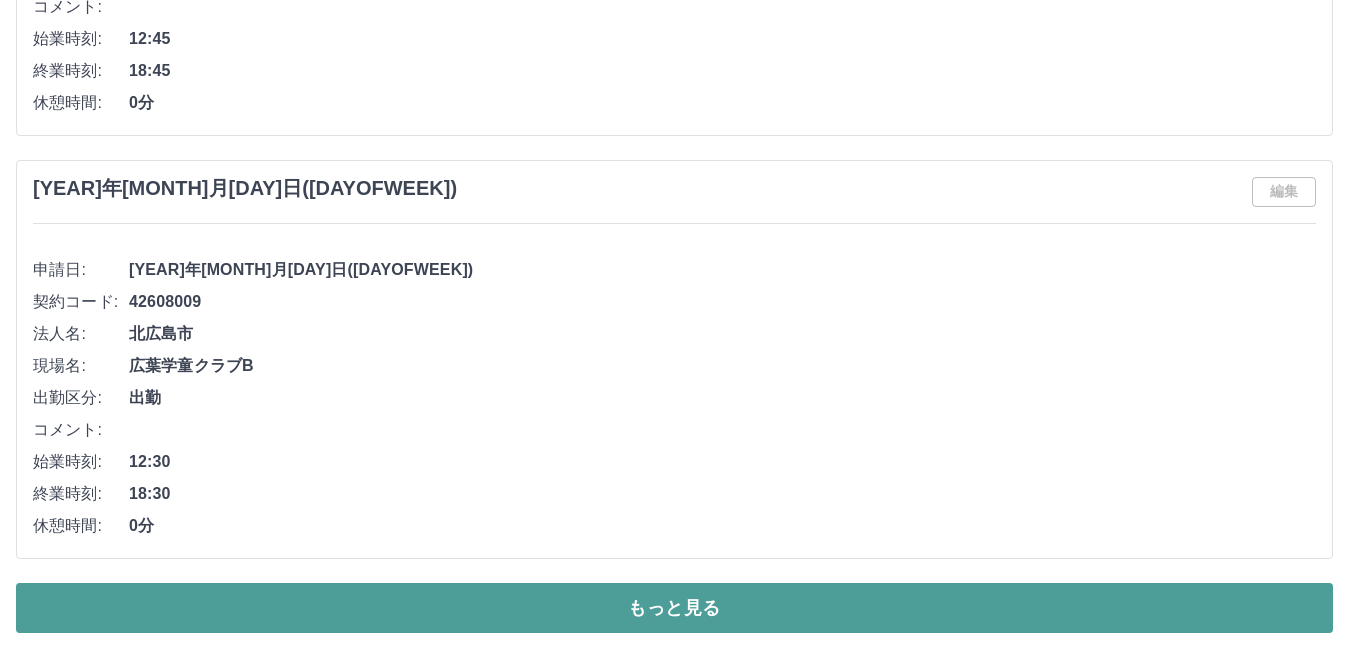 click on "もっと見る" at bounding box center (674, 608) 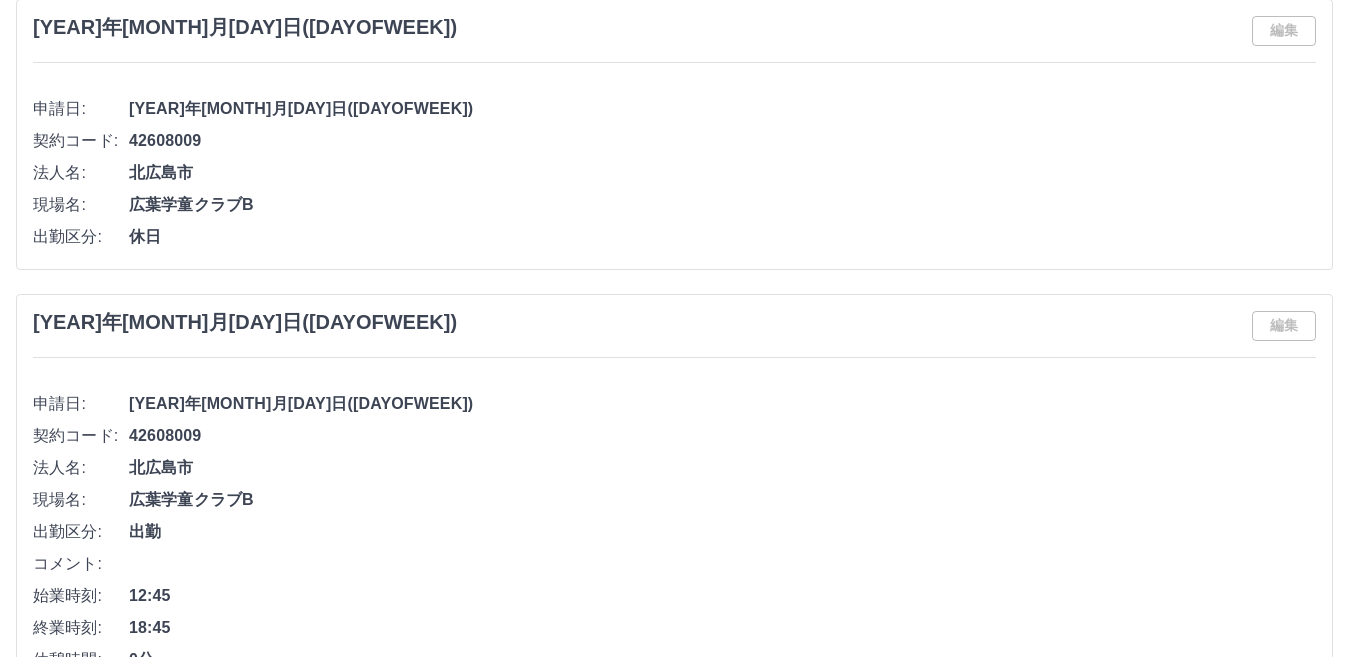 scroll, scrollTop: 9881, scrollLeft: 0, axis: vertical 